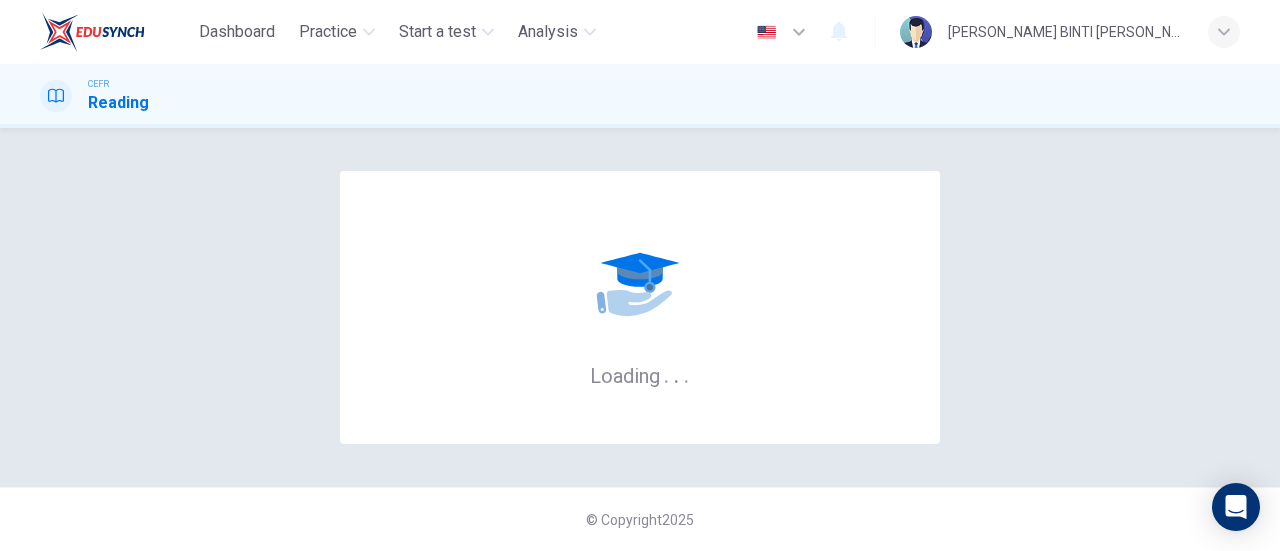 scroll, scrollTop: 0, scrollLeft: 0, axis: both 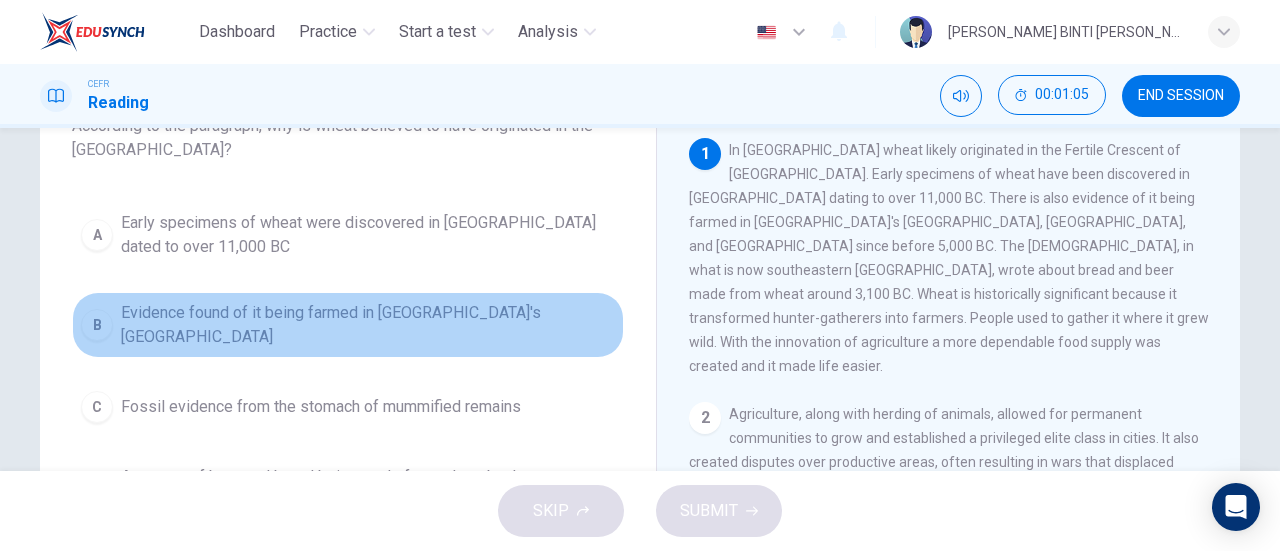 click on "B" at bounding box center (97, 325) 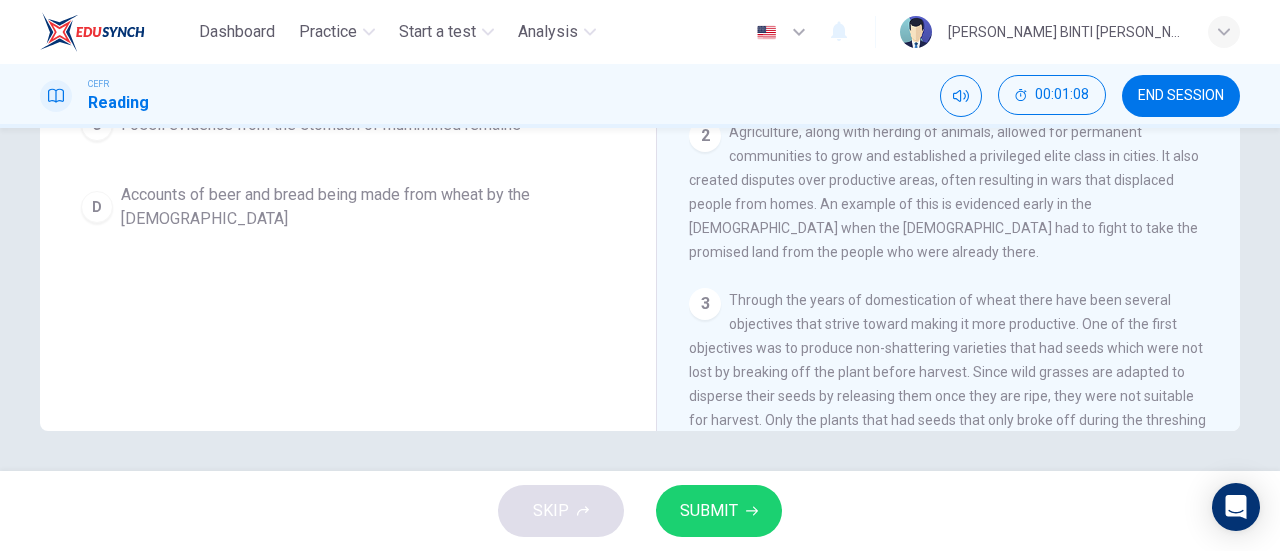 scroll, scrollTop: 0, scrollLeft: 0, axis: both 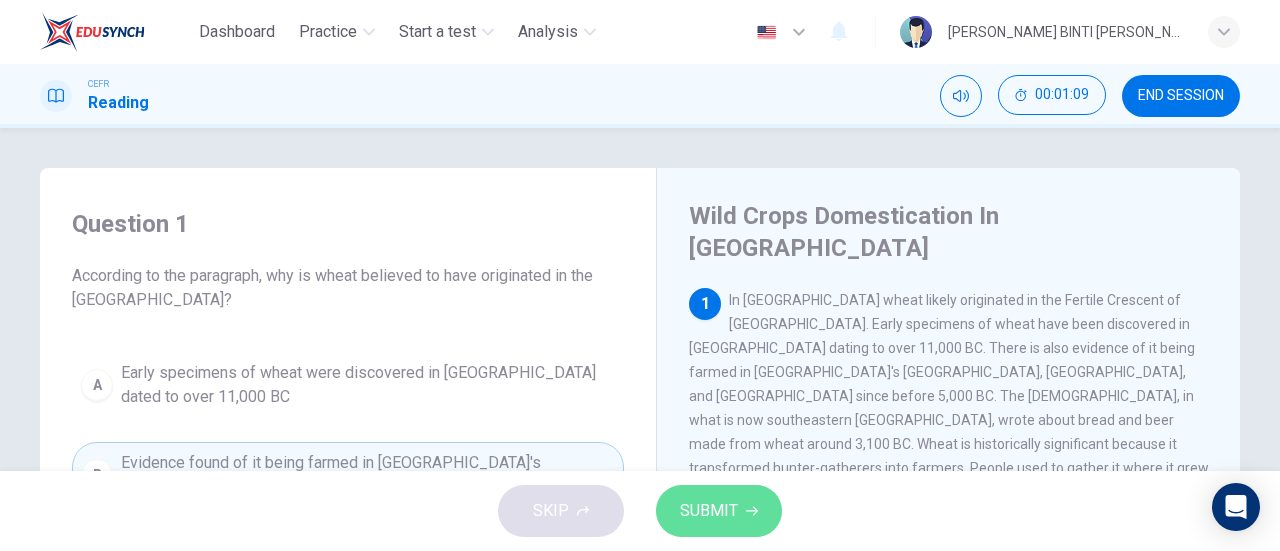 click on "SUBMIT" at bounding box center [719, 511] 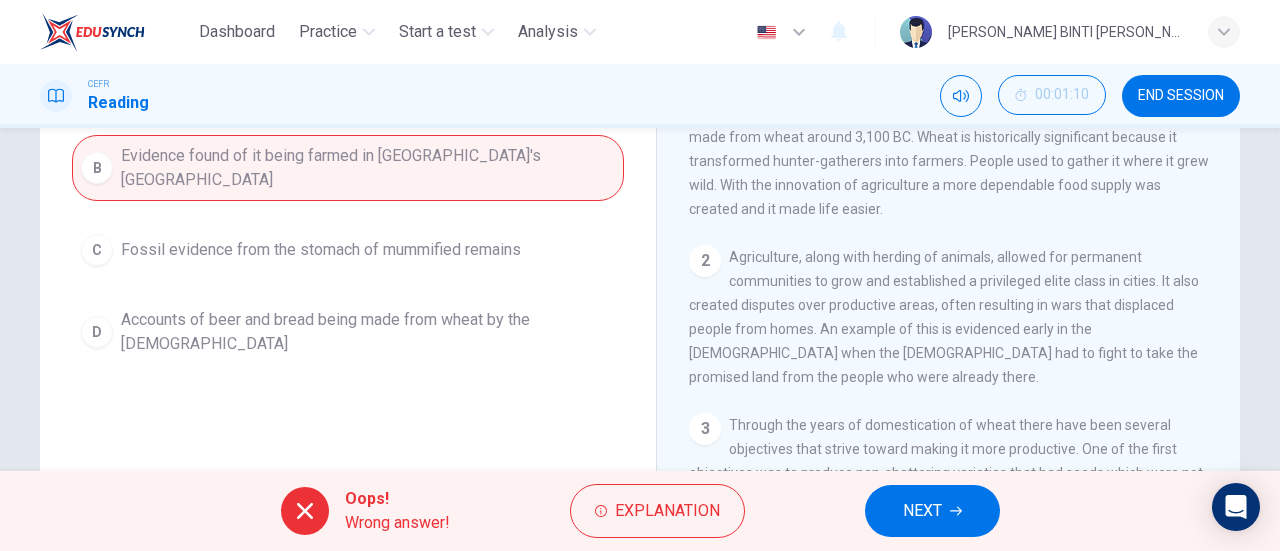 scroll, scrollTop: 177, scrollLeft: 0, axis: vertical 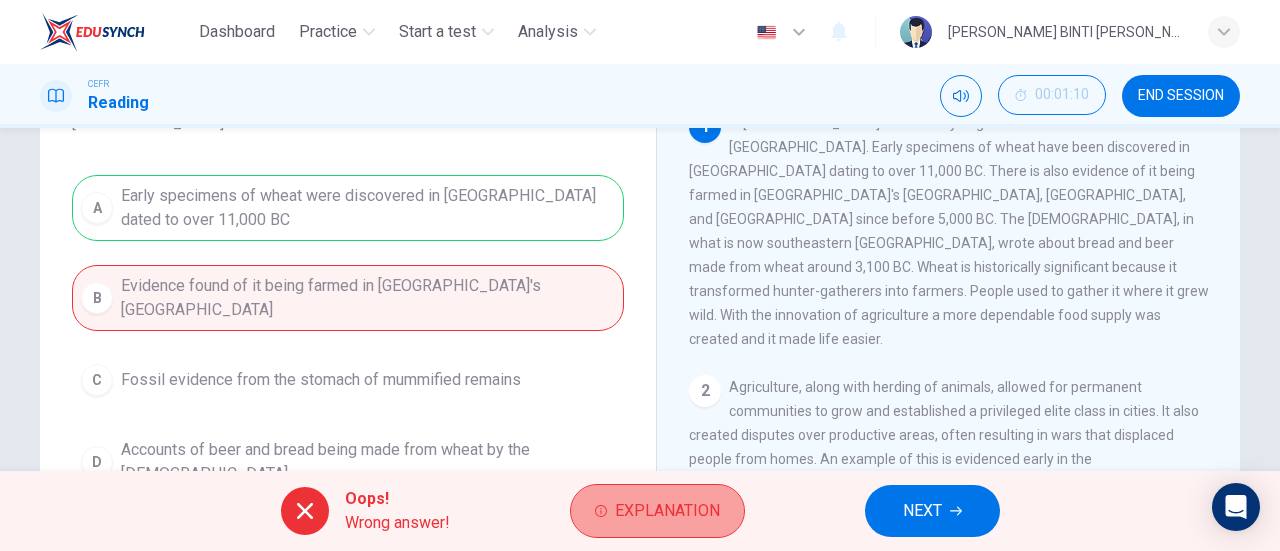 click on "Explanation" at bounding box center (667, 511) 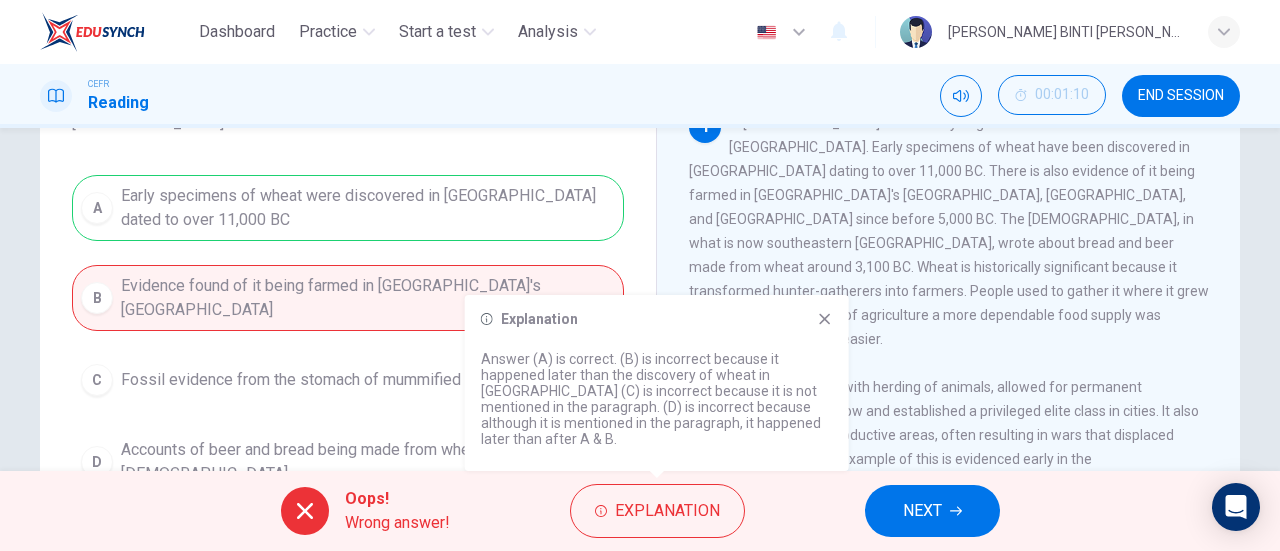 click 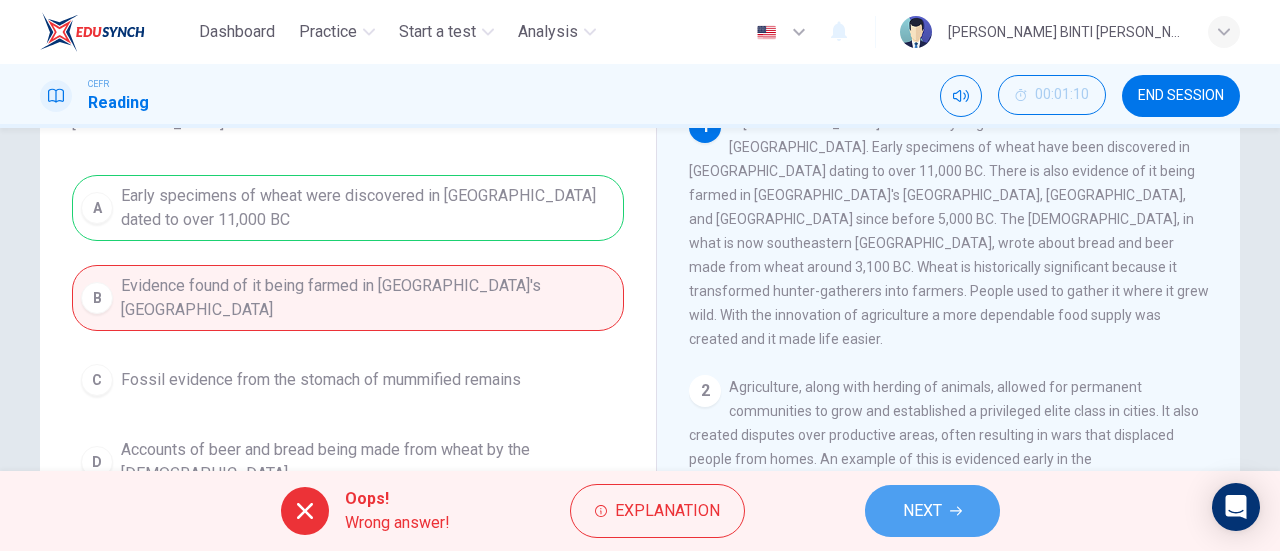 click 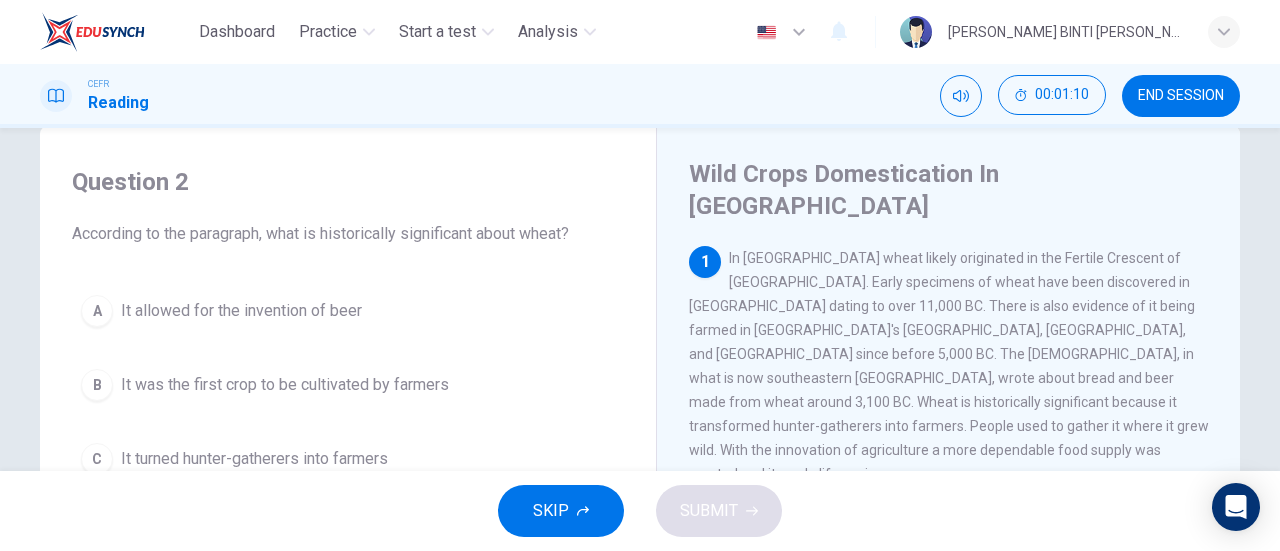 scroll, scrollTop: 25, scrollLeft: 0, axis: vertical 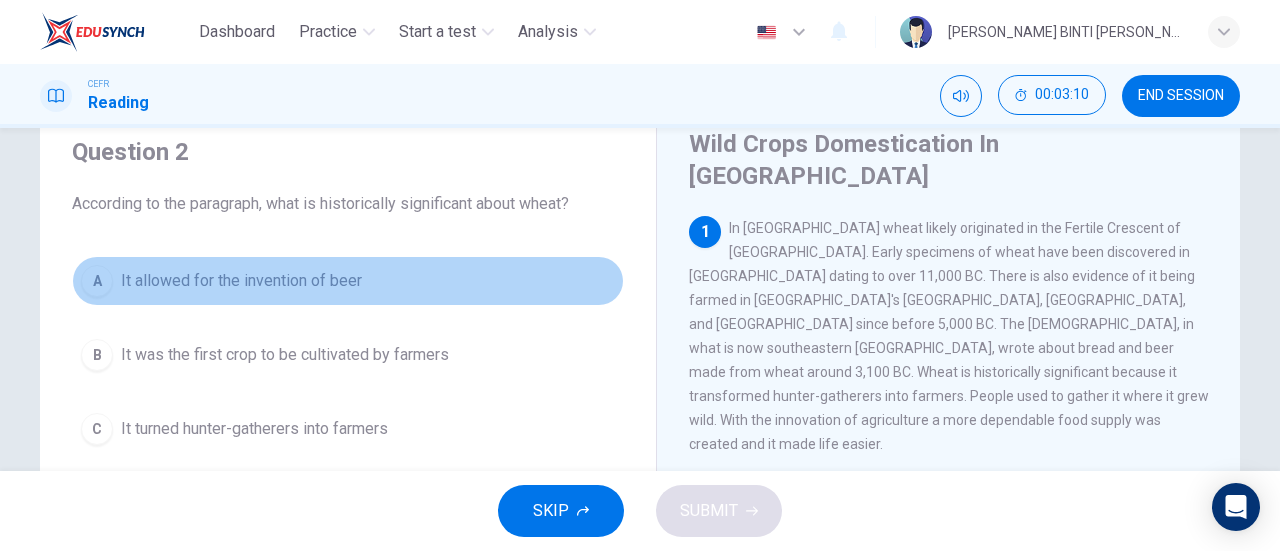 click on "A" at bounding box center [97, 281] 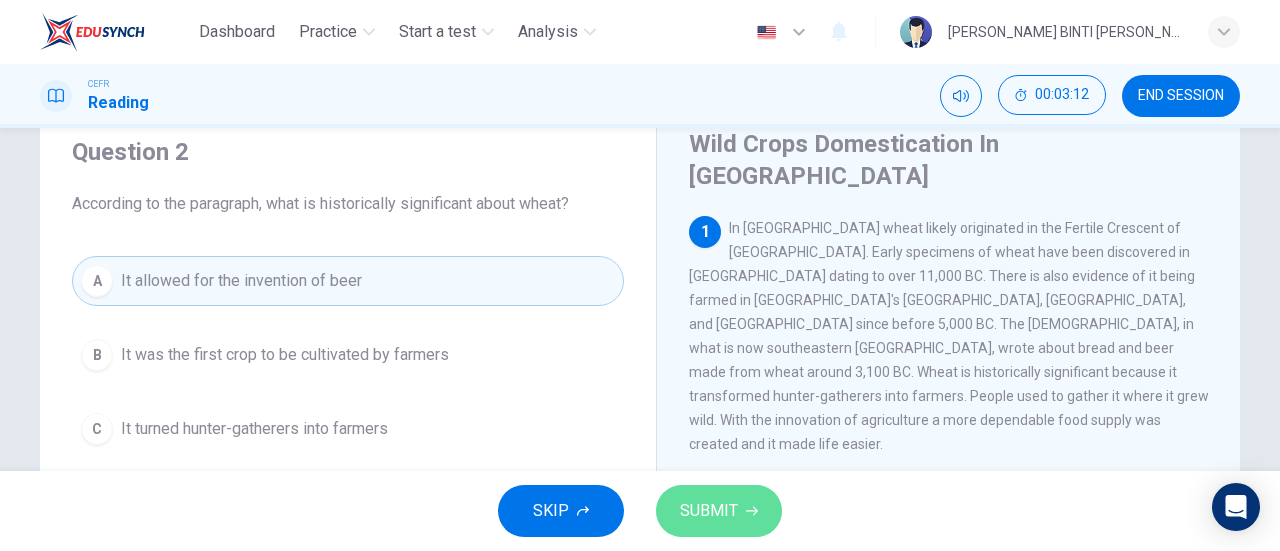 click on "SUBMIT" at bounding box center (709, 511) 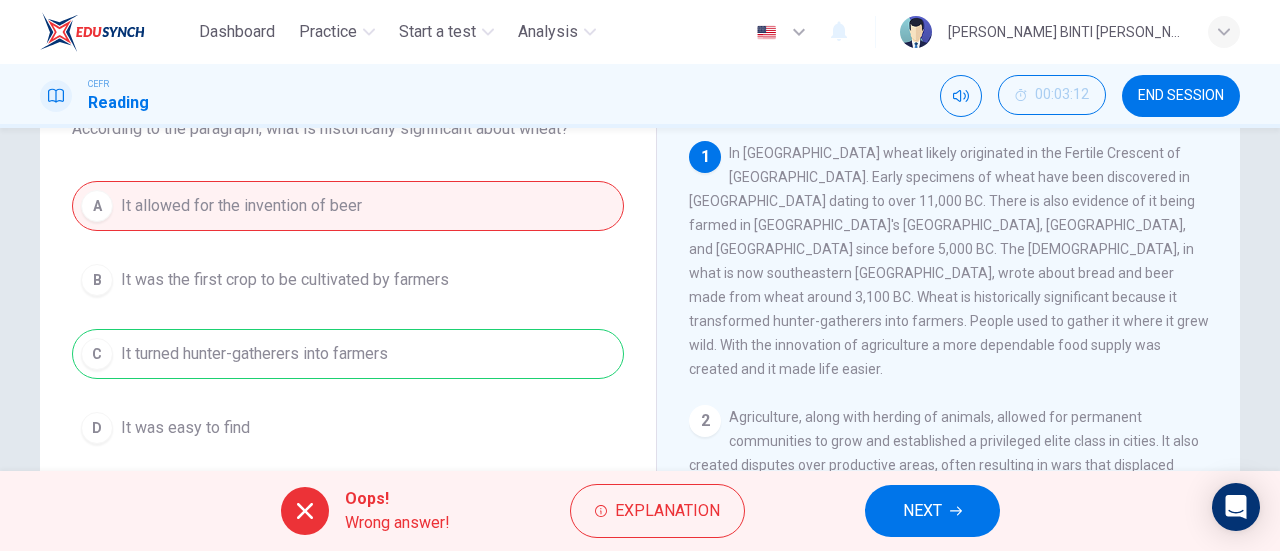 scroll, scrollTop: 148, scrollLeft: 0, axis: vertical 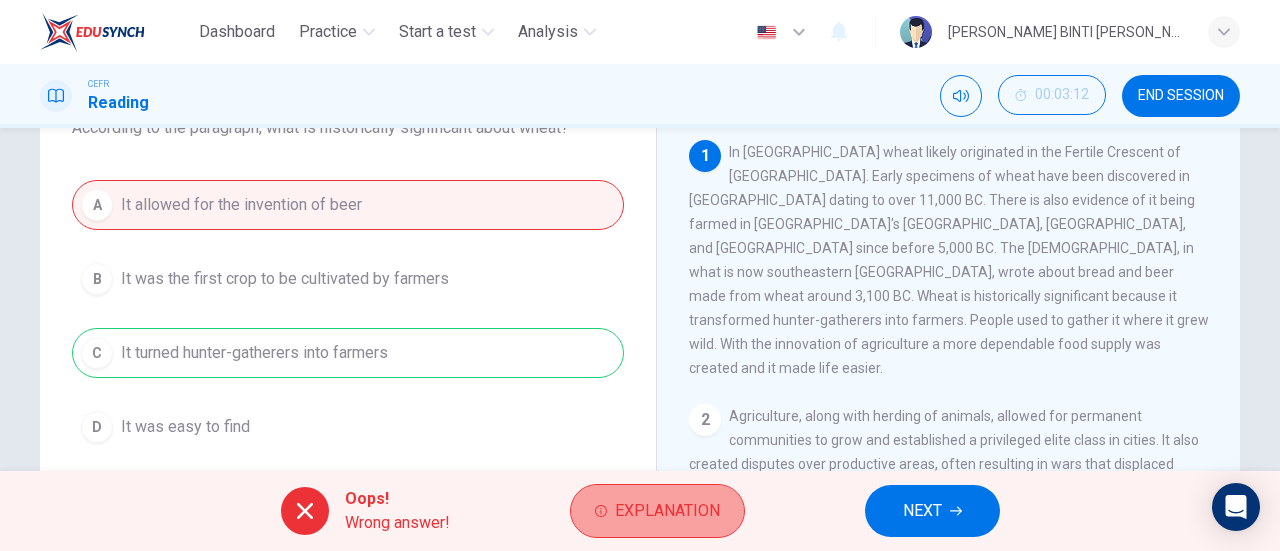 click on "Explanation" at bounding box center [667, 511] 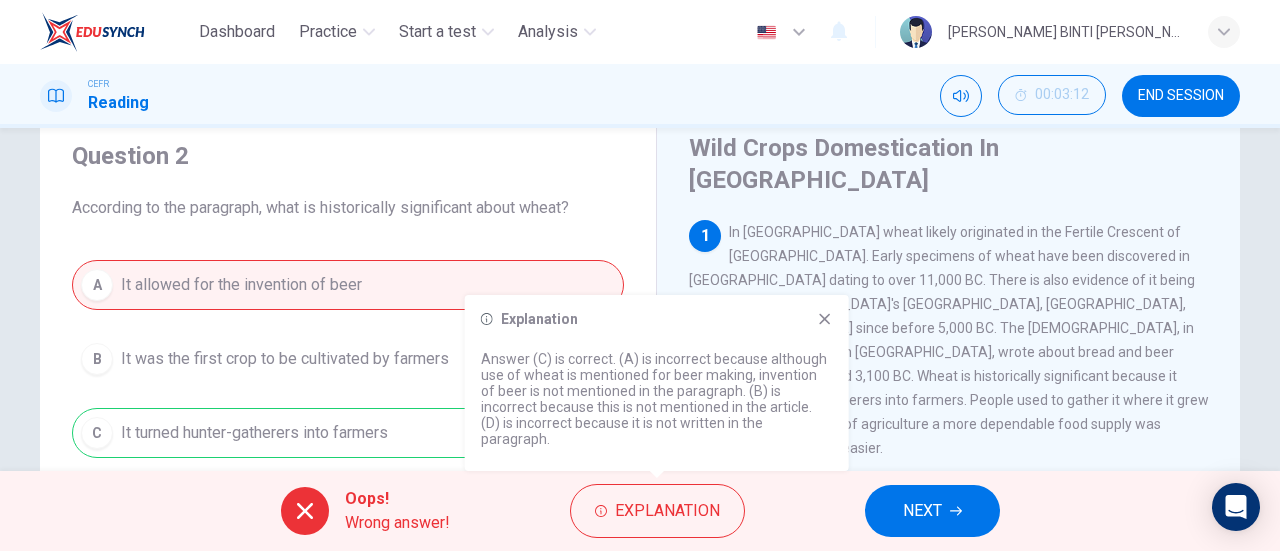 scroll, scrollTop: 68, scrollLeft: 0, axis: vertical 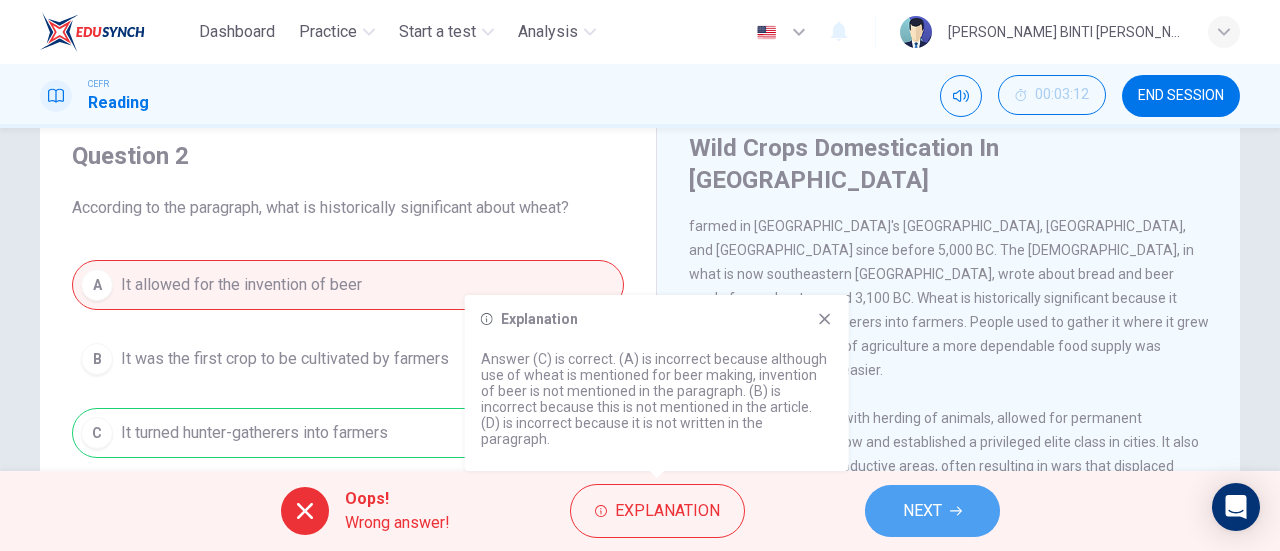 click on "NEXT" at bounding box center [932, 511] 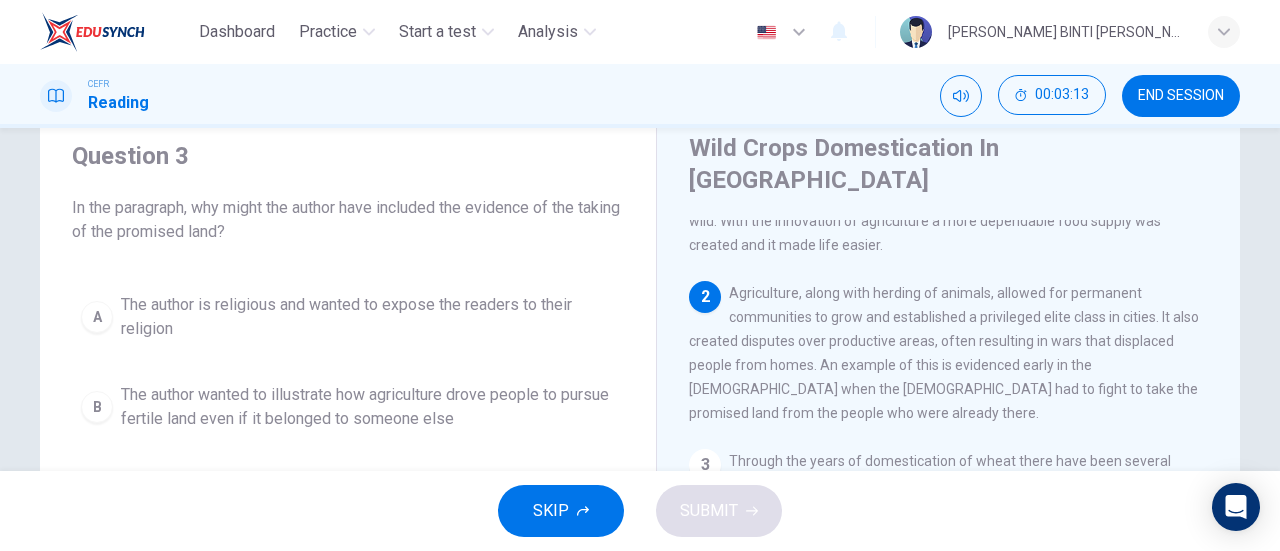 scroll, scrollTop: 205, scrollLeft: 0, axis: vertical 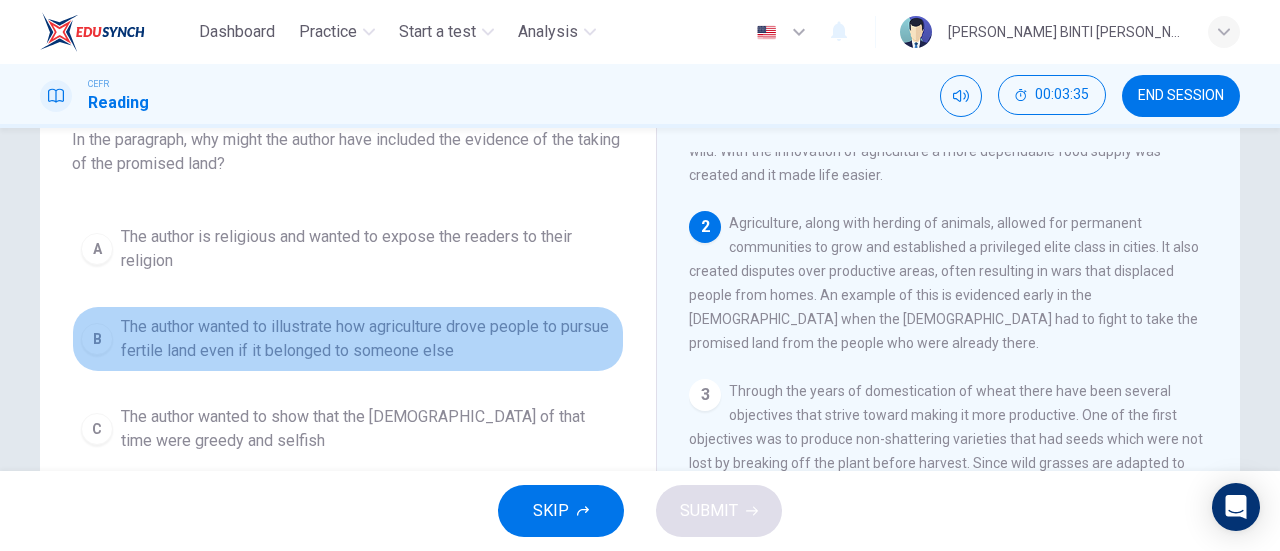 click on "B" at bounding box center (97, 339) 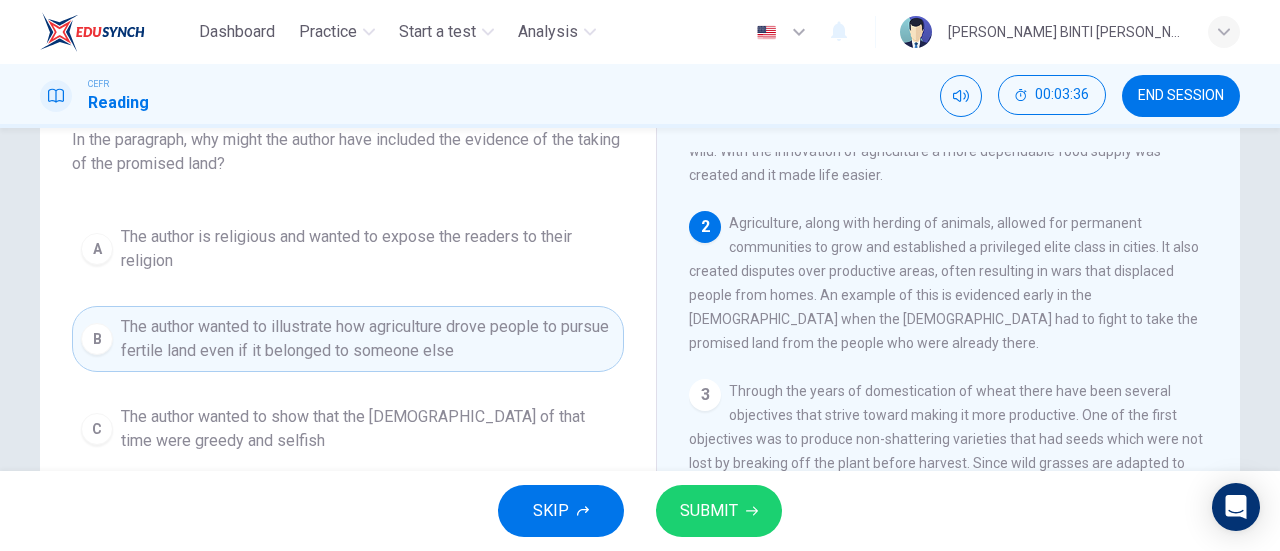 click on "SUBMIT" at bounding box center [719, 511] 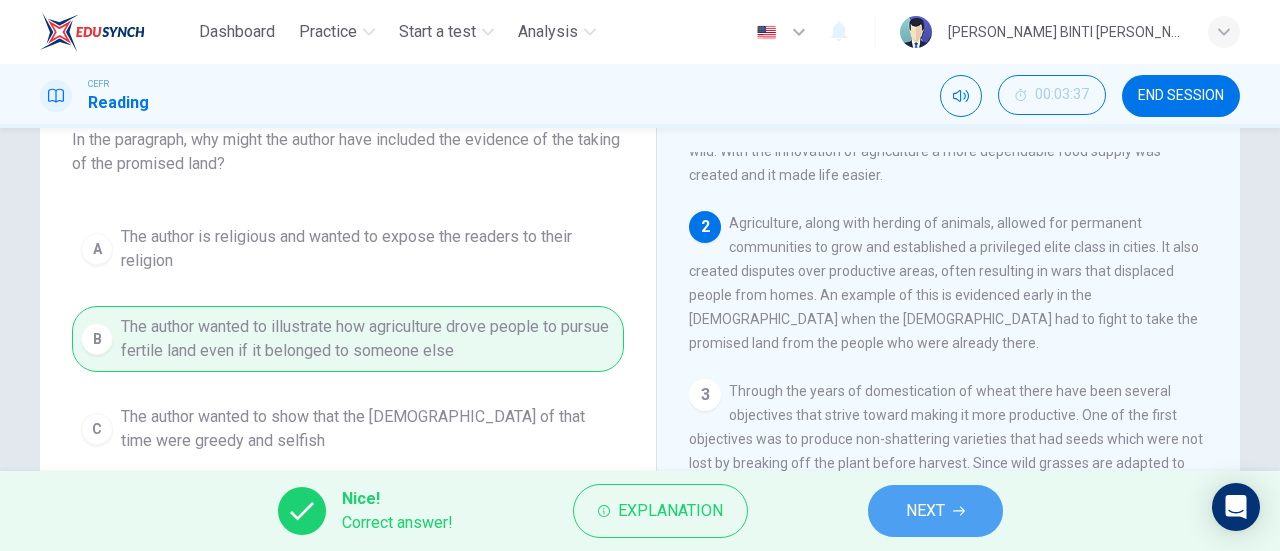 click on "NEXT" at bounding box center [925, 511] 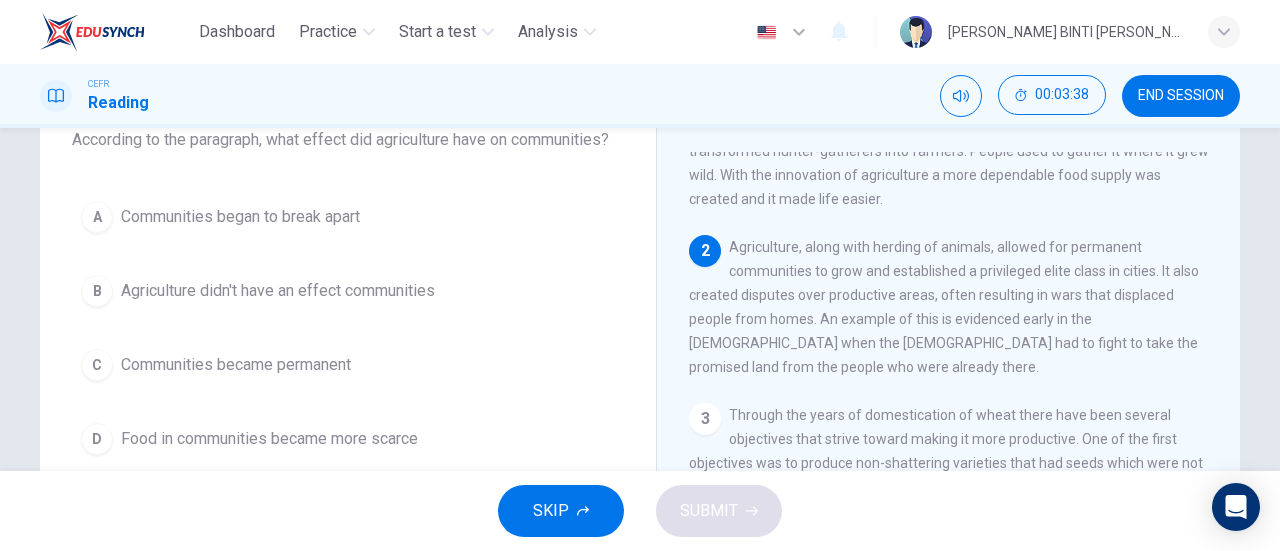 scroll, scrollTop: 171, scrollLeft: 0, axis: vertical 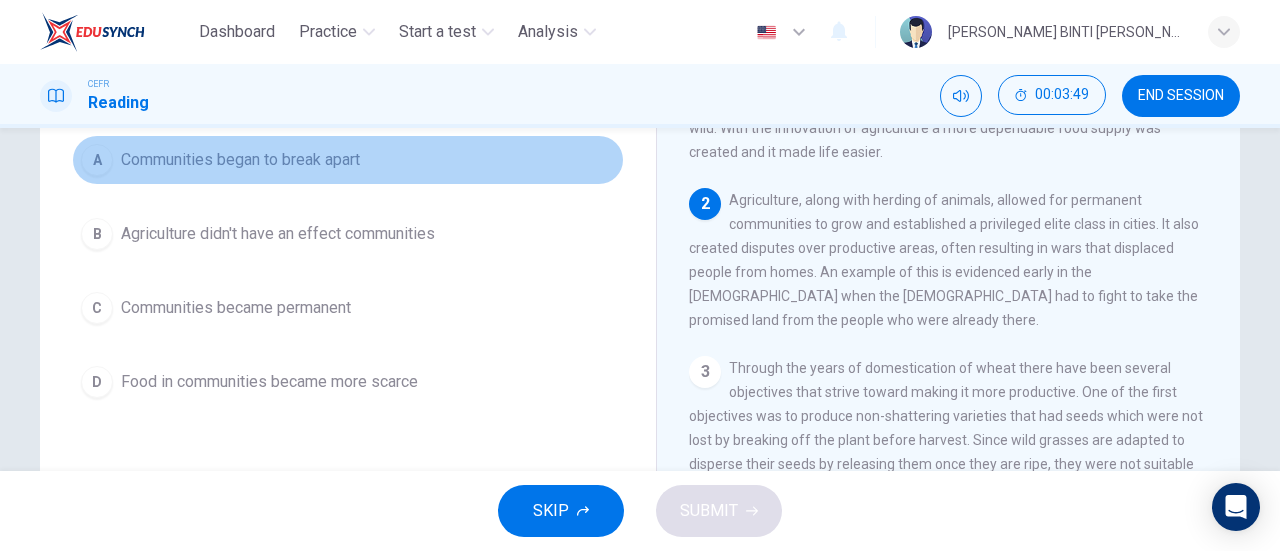 click on "A" at bounding box center [97, 160] 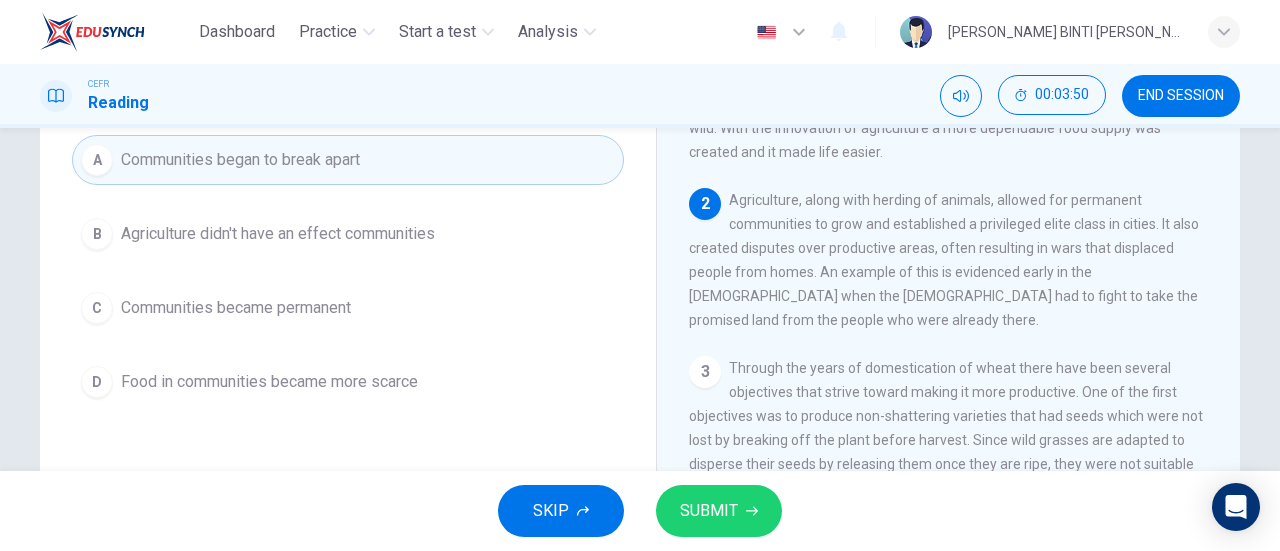 click on "SUBMIT" at bounding box center [709, 511] 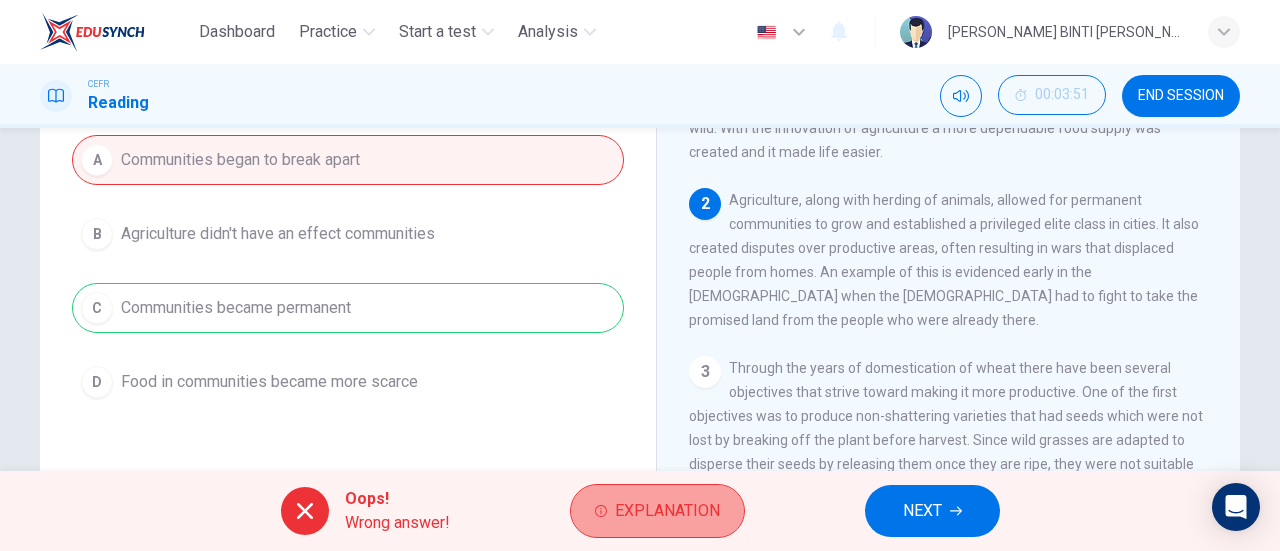 click on "Explanation" at bounding box center (667, 511) 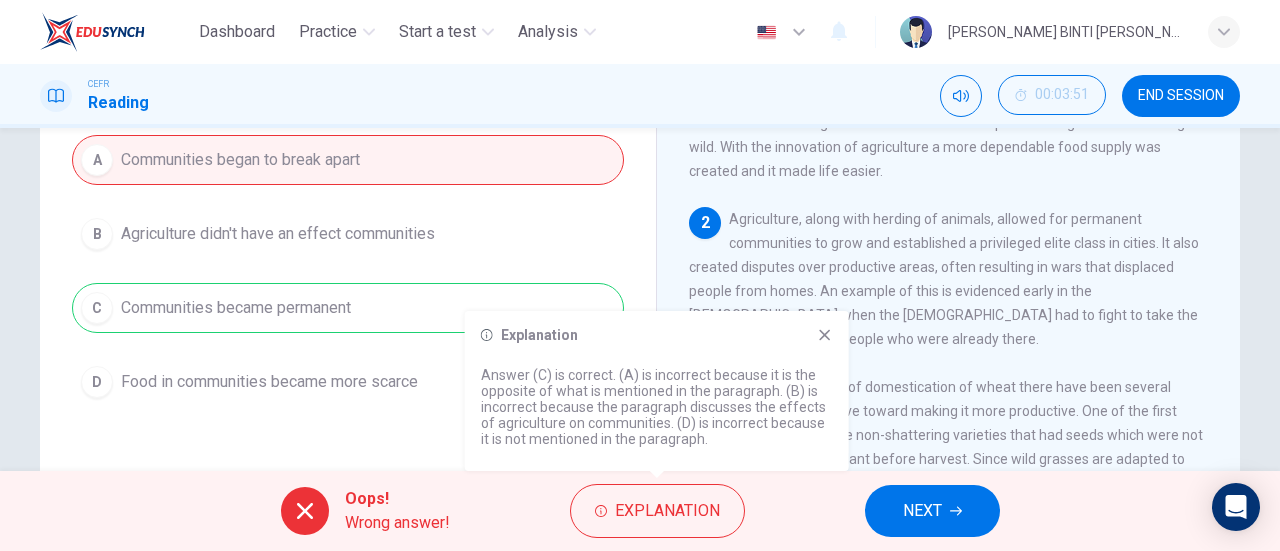 scroll, scrollTop: 151, scrollLeft: 0, axis: vertical 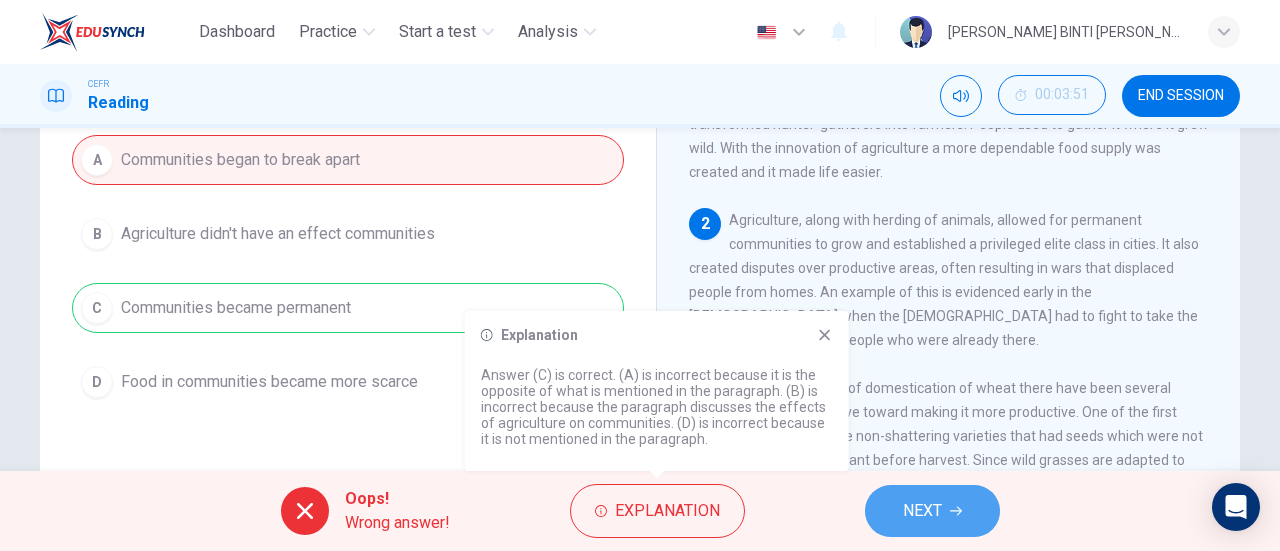 click 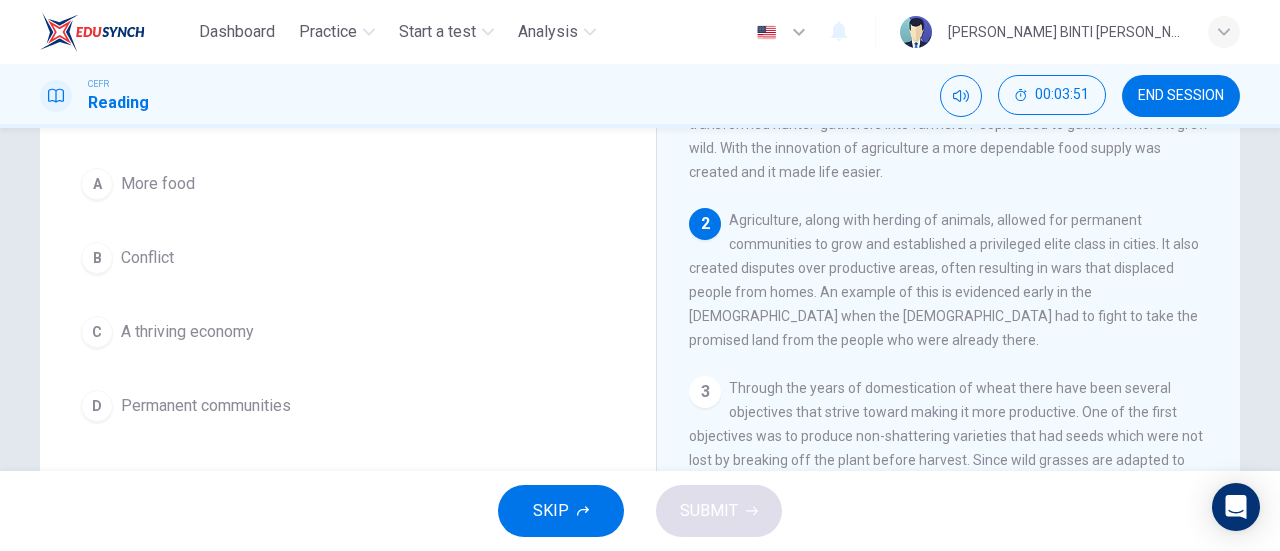 scroll, scrollTop: 217, scrollLeft: 0, axis: vertical 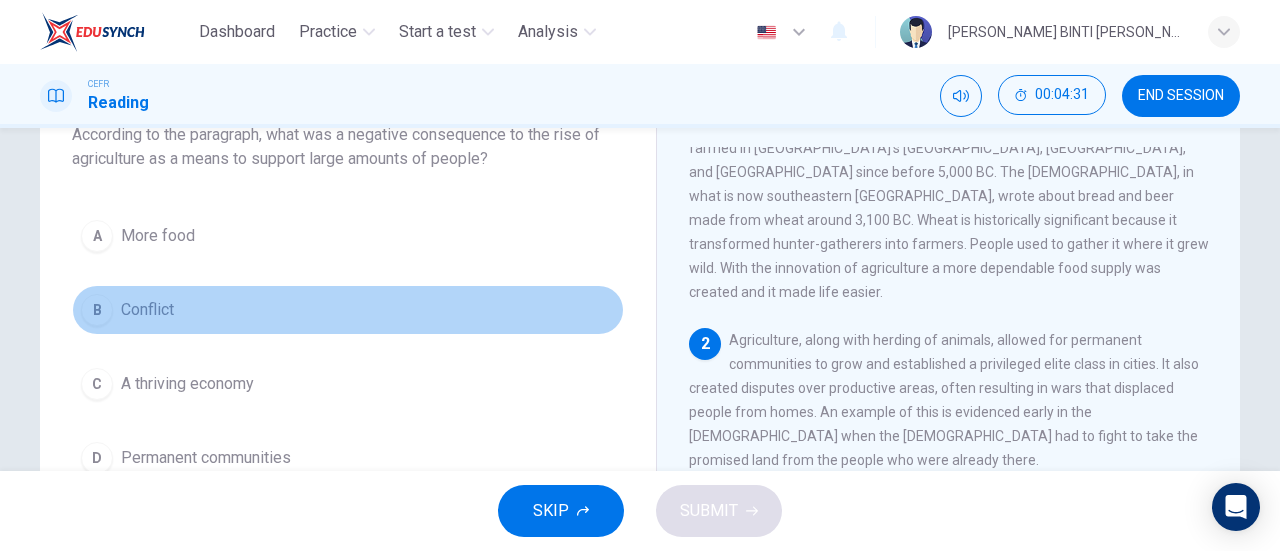 click on "B Conflict" at bounding box center [348, 310] 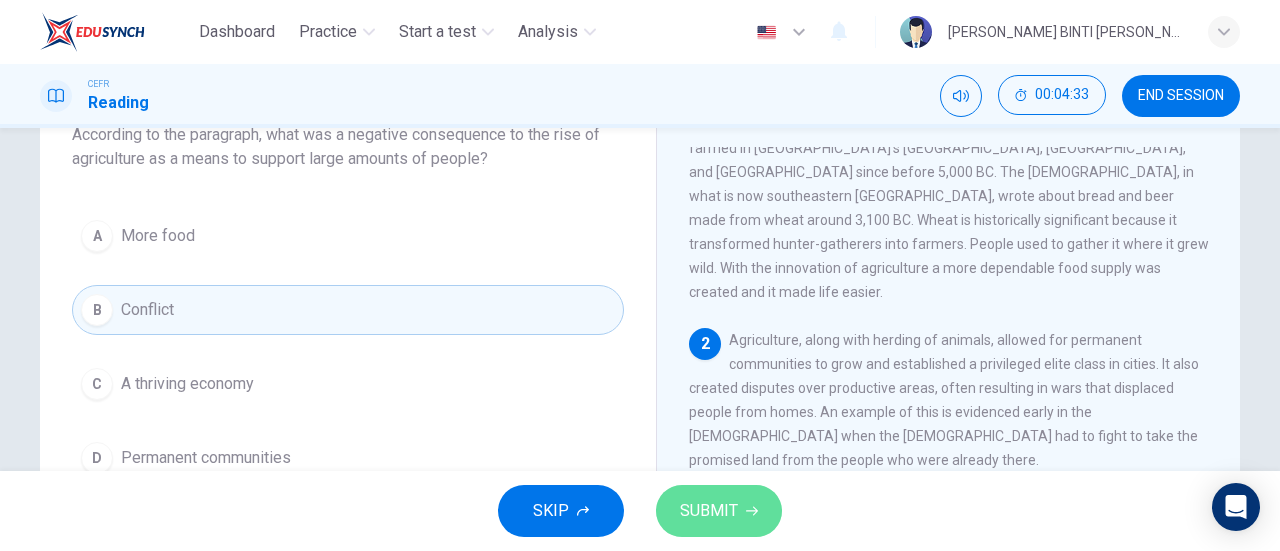 click on "SUBMIT" at bounding box center (709, 511) 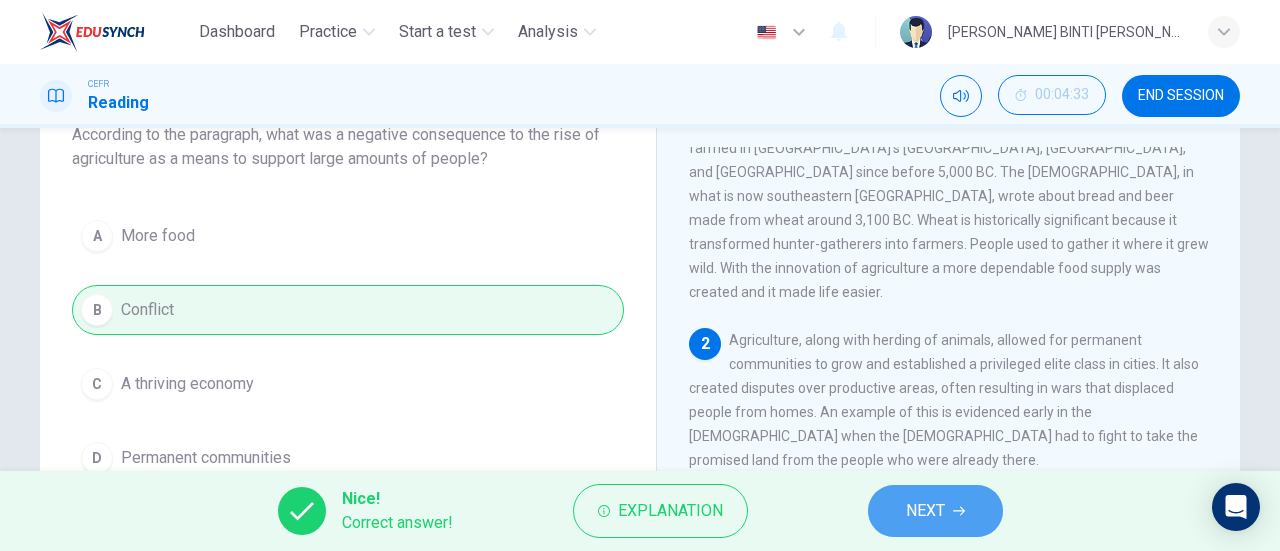 click on "NEXT" at bounding box center (925, 511) 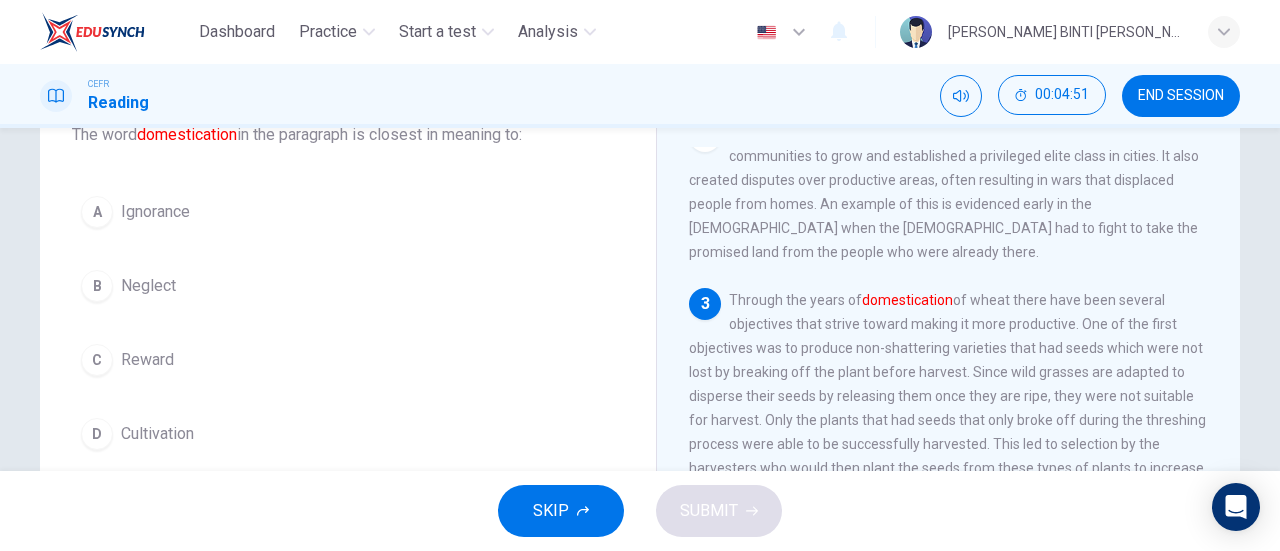 scroll, scrollTop: 294, scrollLeft: 0, axis: vertical 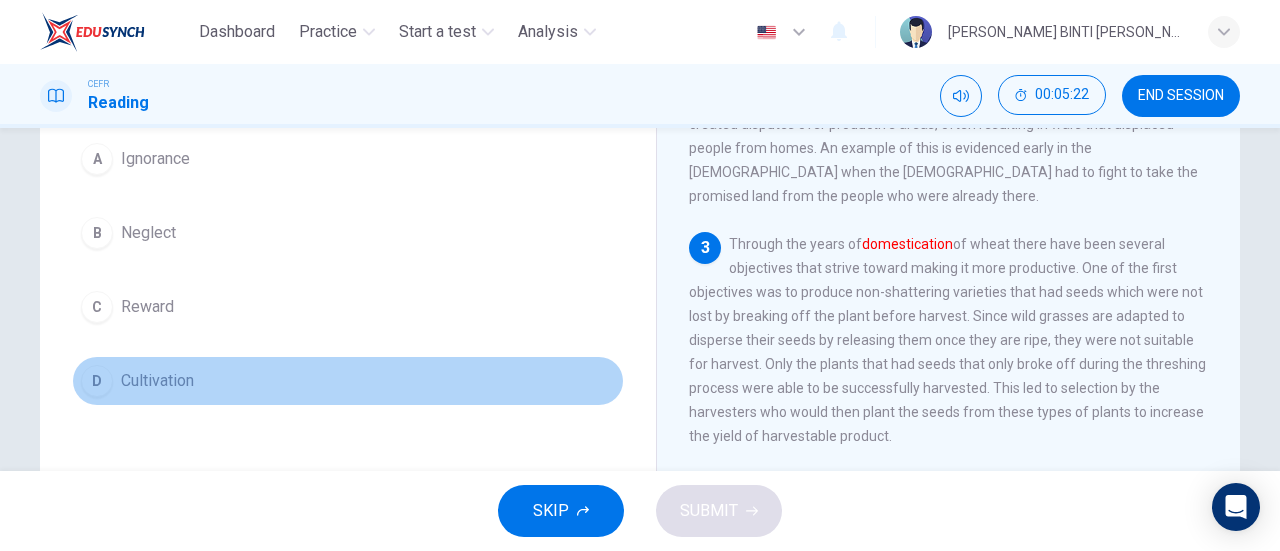 click on "D" at bounding box center (97, 381) 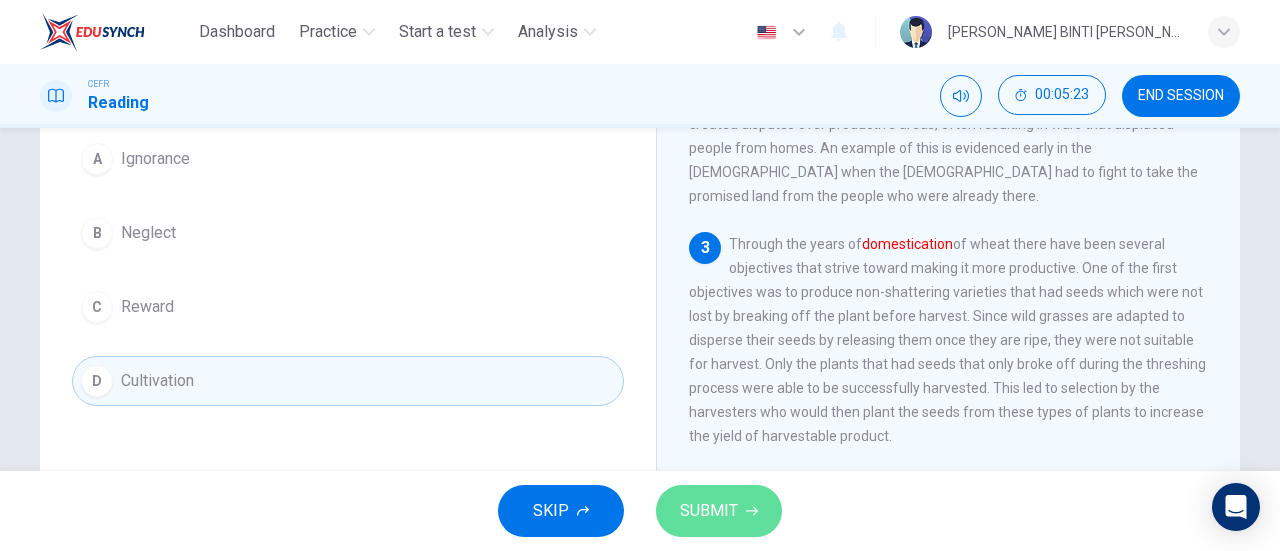 click on "SUBMIT" at bounding box center (709, 511) 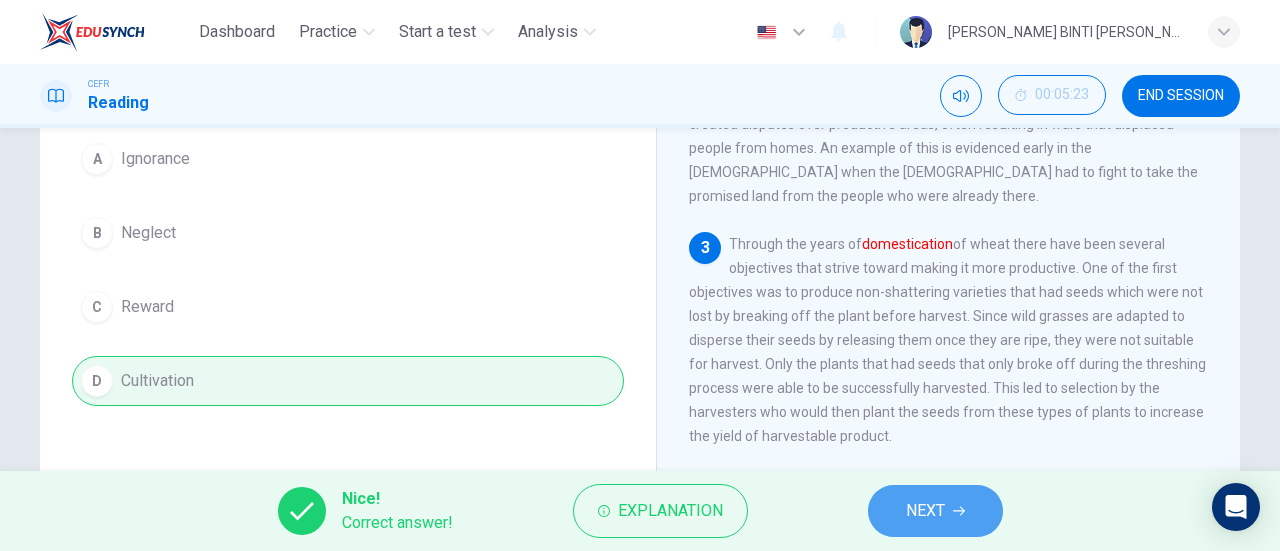 click on "NEXT" at bounding box center [925, 511] 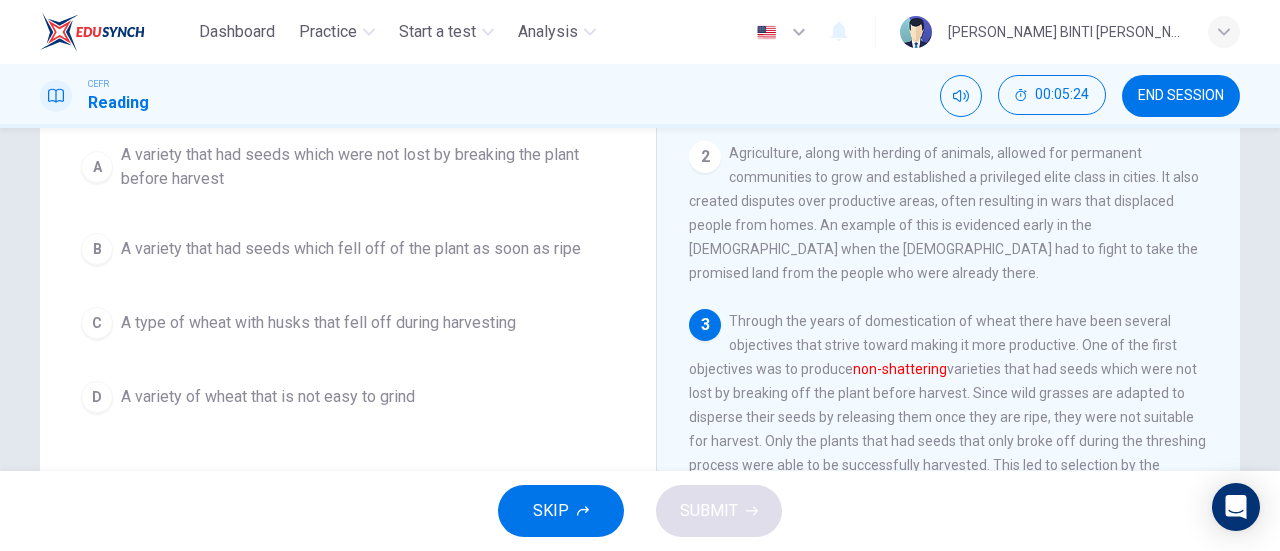 scroll, scrollTop: 216, scrollLeft: 0, axis: vertical 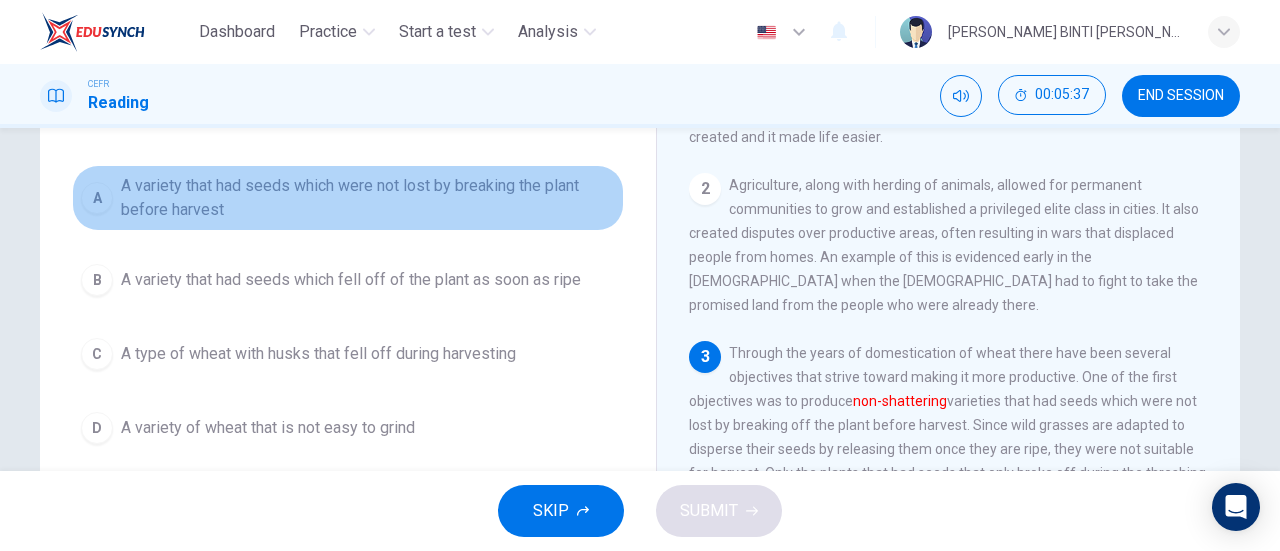 click on "A" at bounding box center (97, 198) 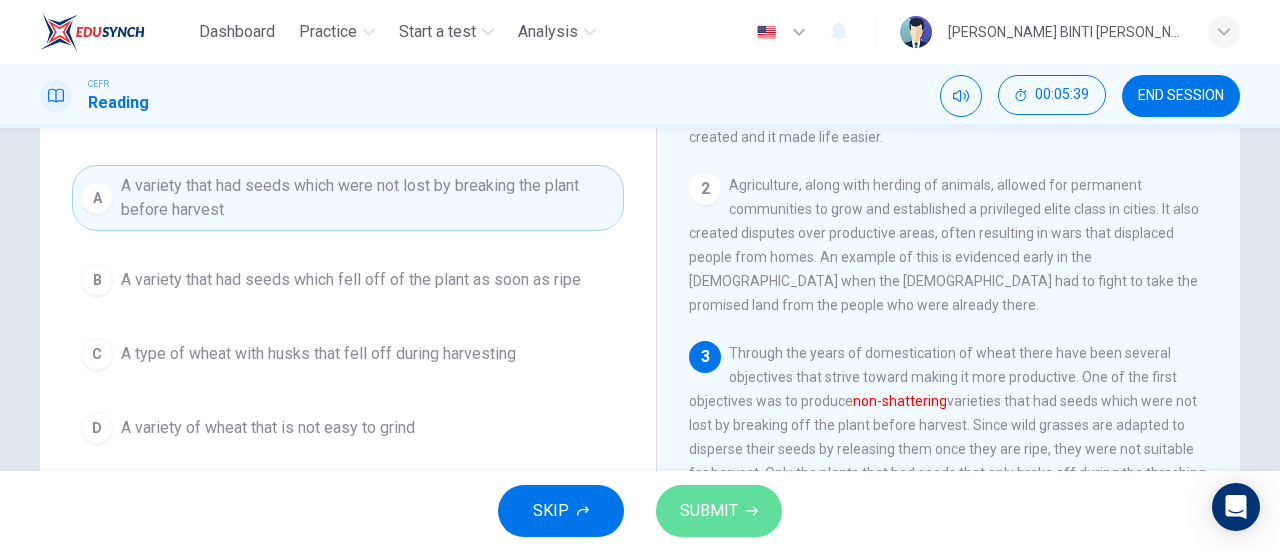 click on "SUBMIT" at bounding box center (709, 511) 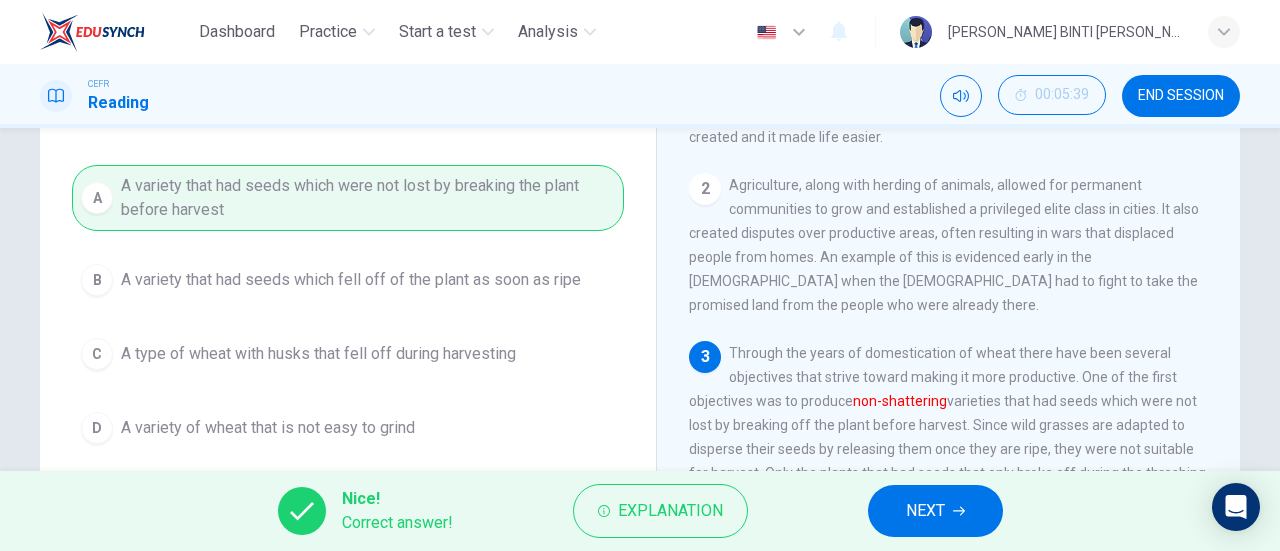 drag, startPoint x: 728, startPoint y: 505, endPoint x: 978, endPoint y: 514, distance: 250.16194 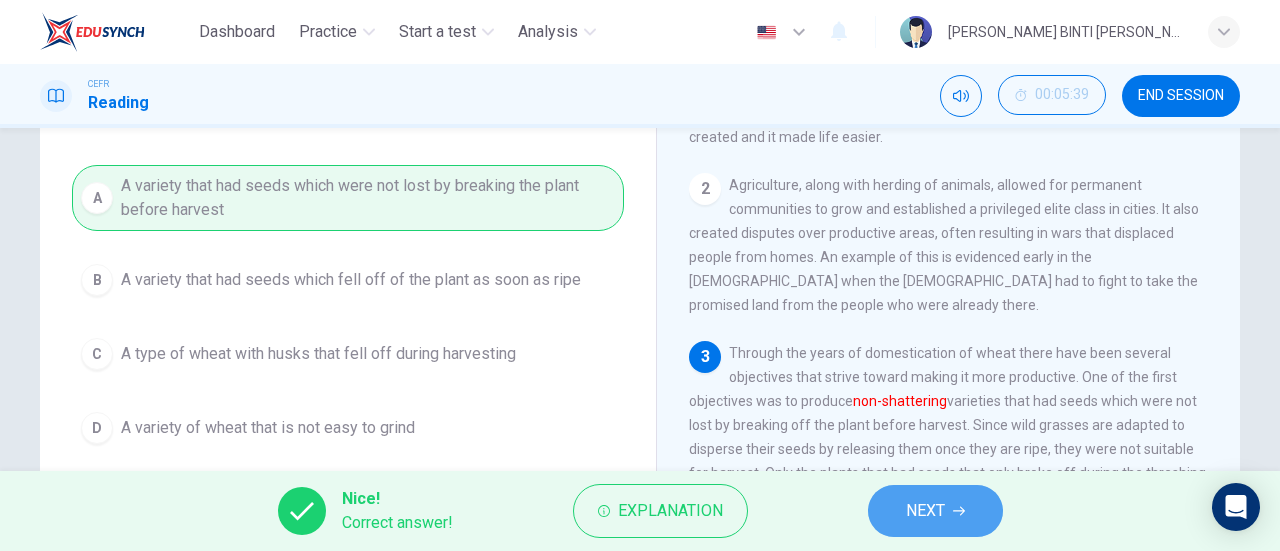 click on "NEXT" at bounding box center (935, 511) 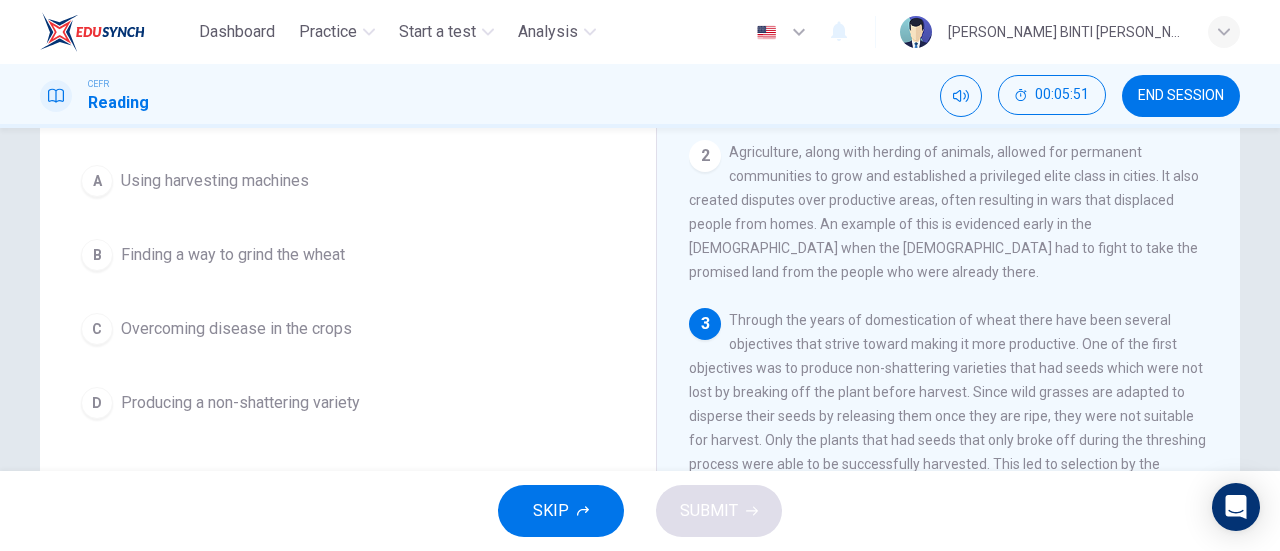 scroll, scrollTop: 197, scrollLeft: 0, axis: vertical 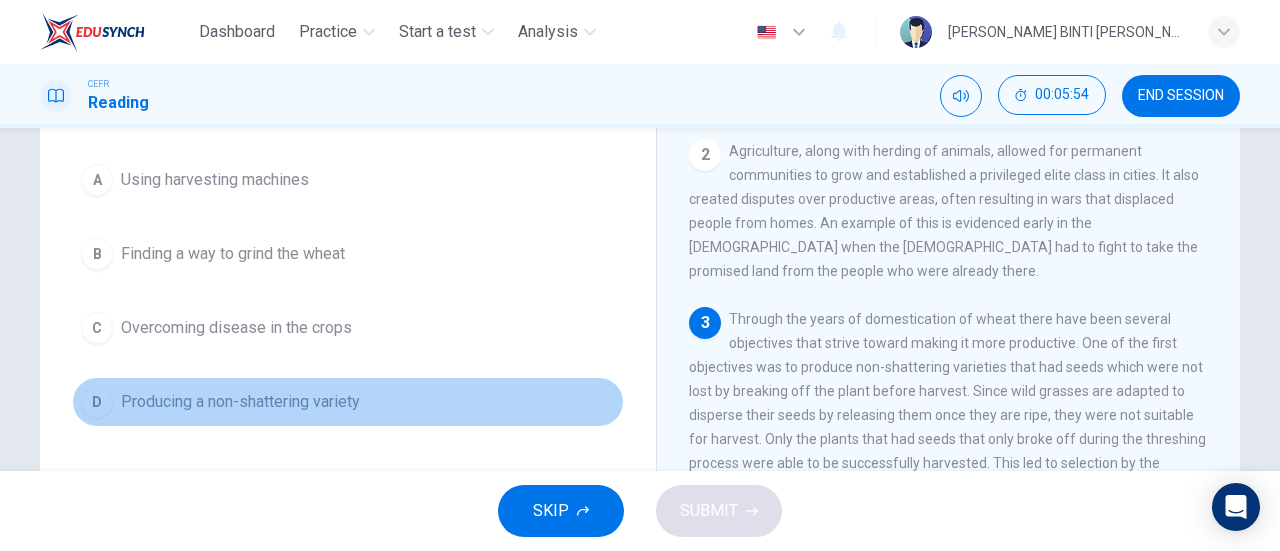 click on "D" at bounding box center (97, 402) 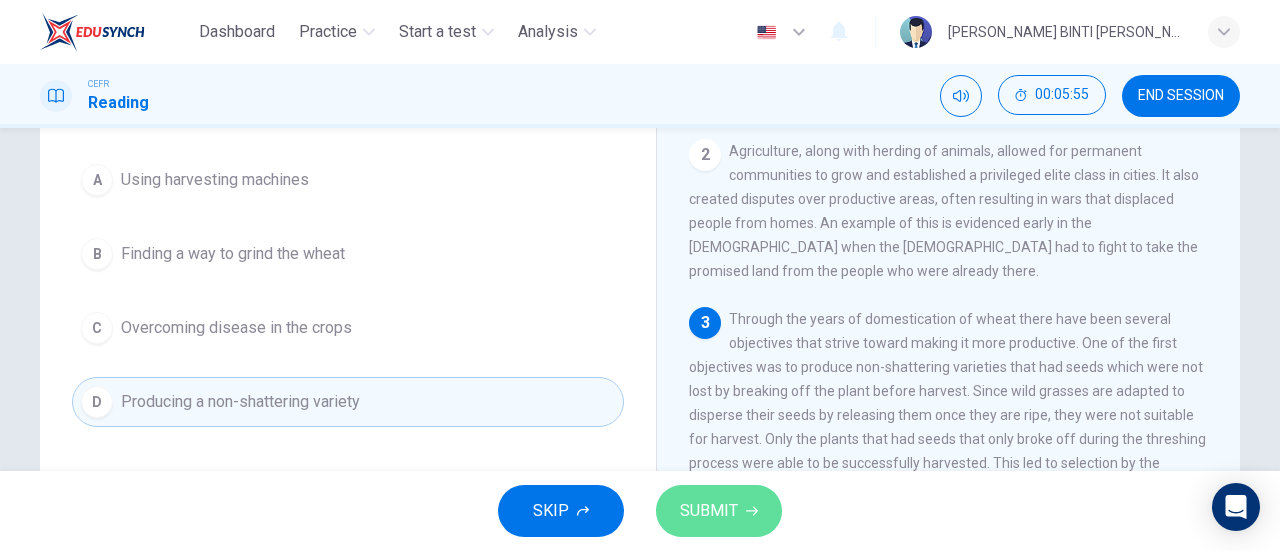 click 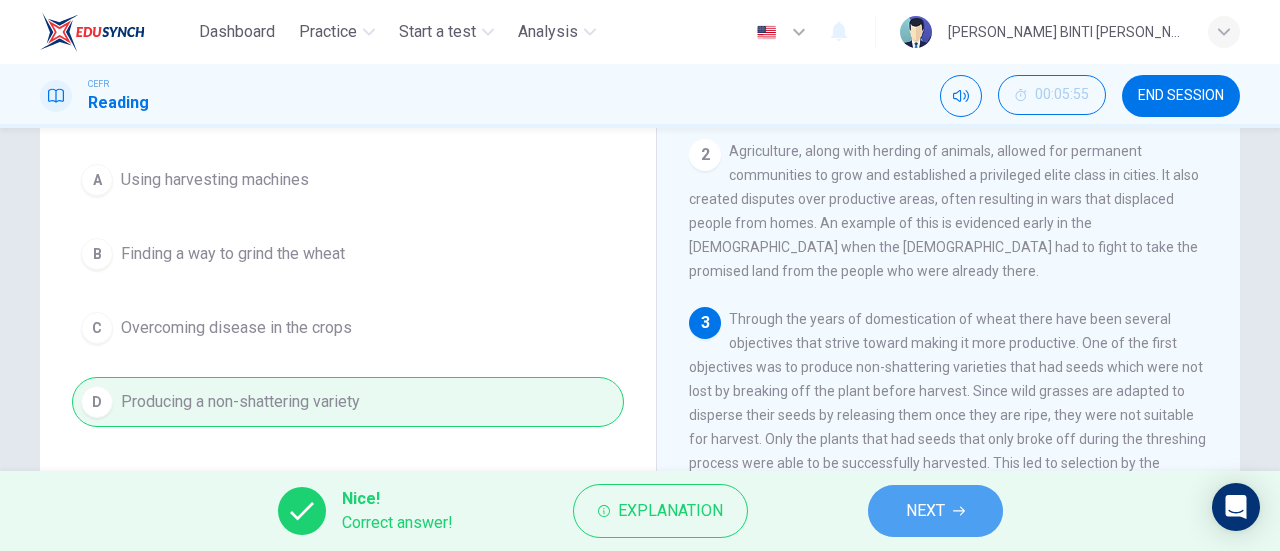 click on "NEXT" at bounding box center [925, 511] 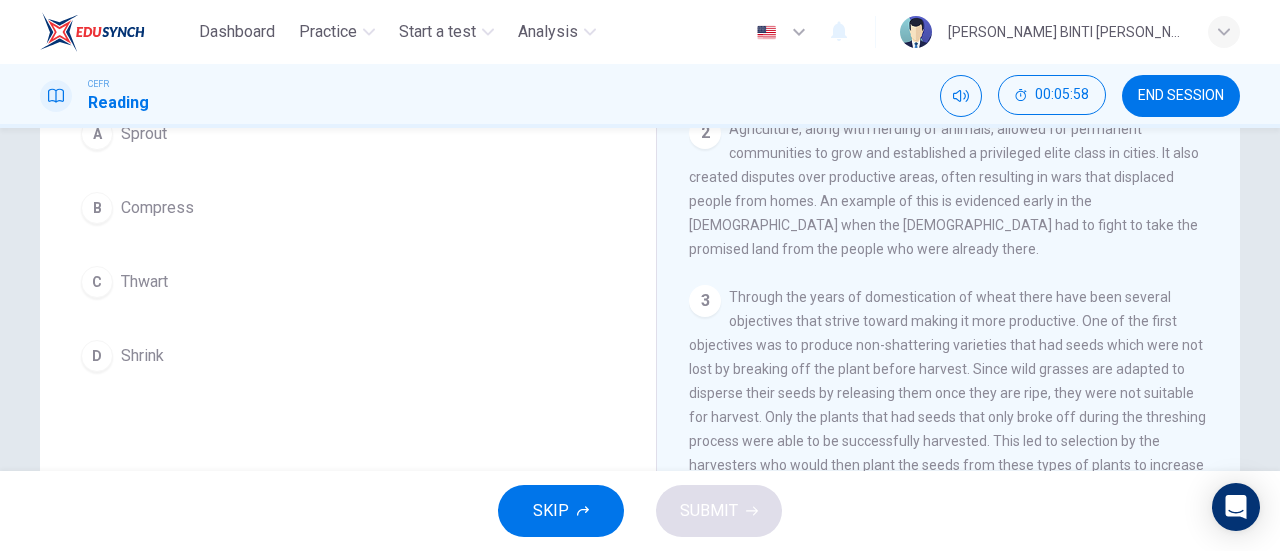 scroll, scrollTop: 227, scrollLeft: 0, axis: vertical 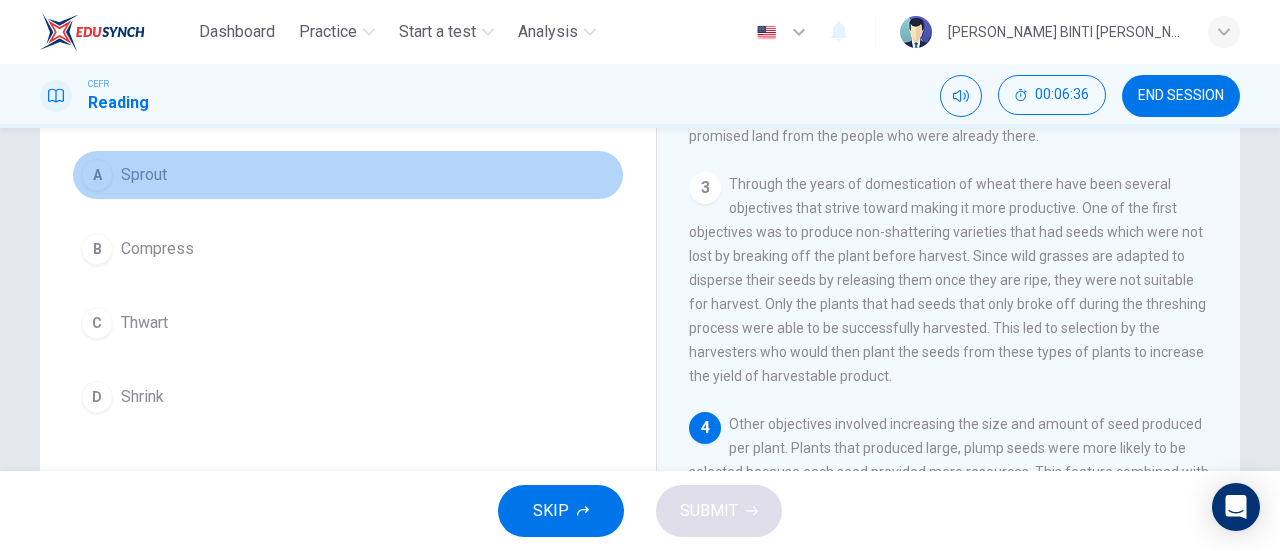 click on "A" at bounding box center [97, 175] 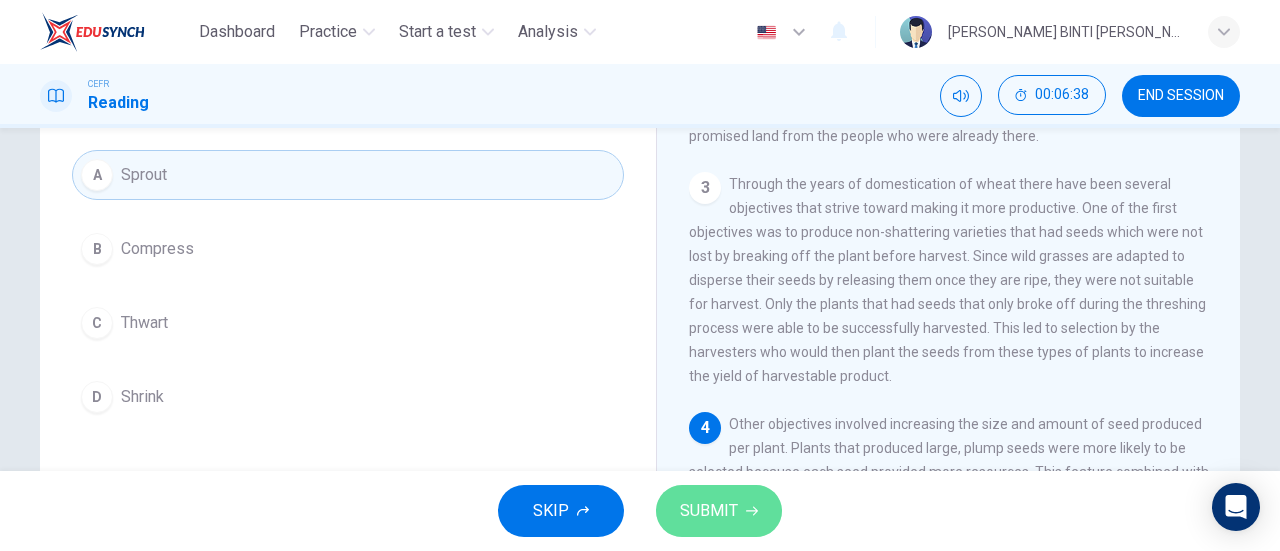 click on "SUBMIT" at bounding box center (709, 511) 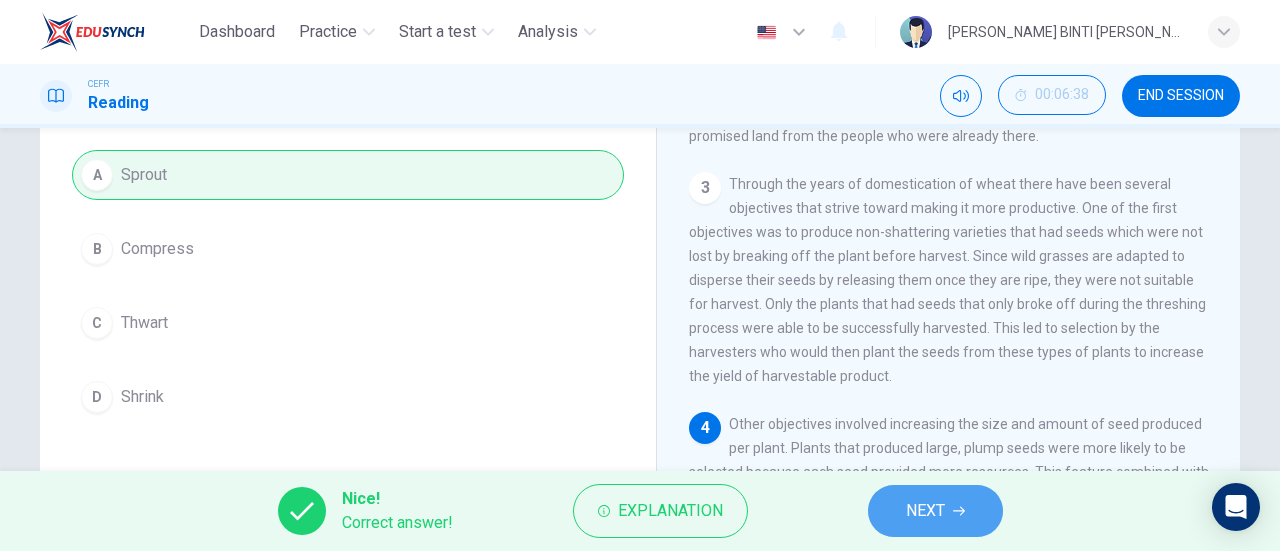 click on "NEXT" at bounding box center (935, 511) 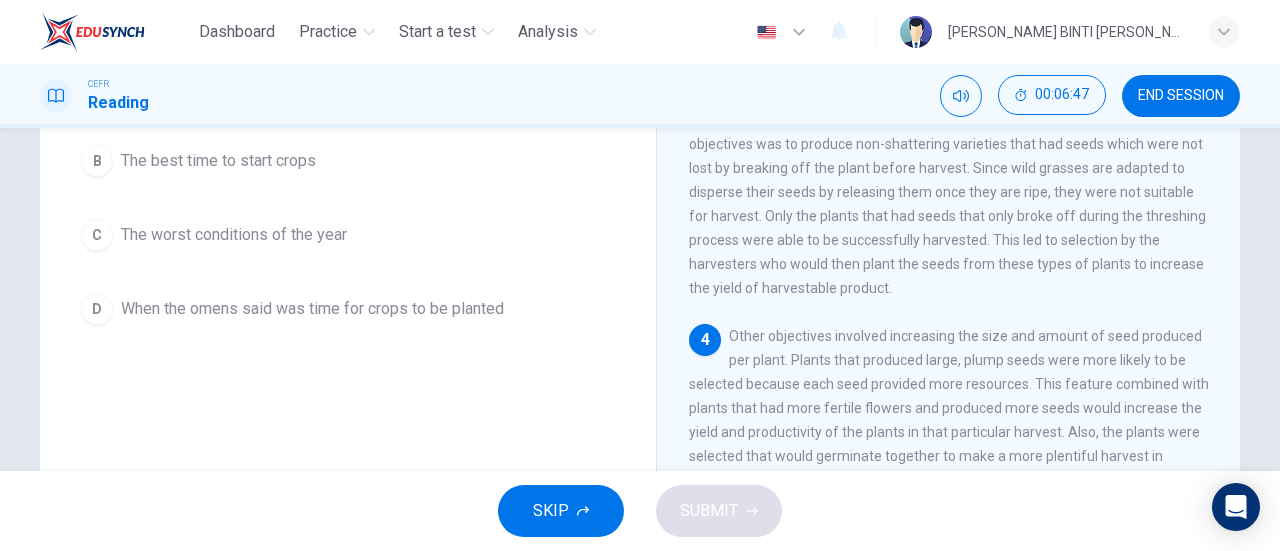 scroll, scrollTop: 202, scrollLeft: 0, axis: vertical 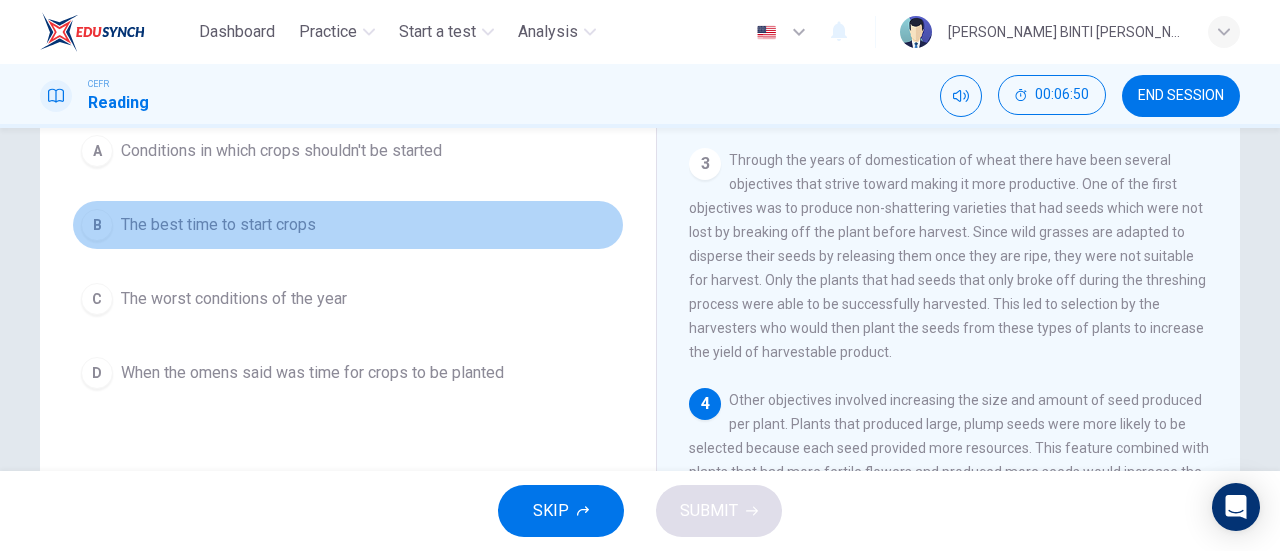 click on "B" at bounding box center (97, 225) 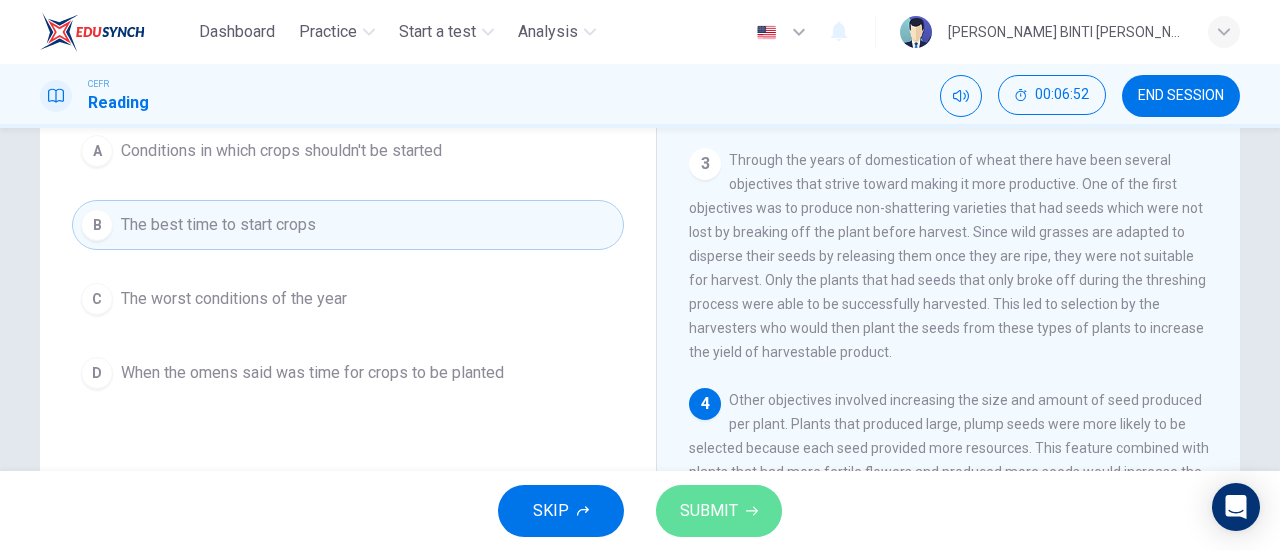 click 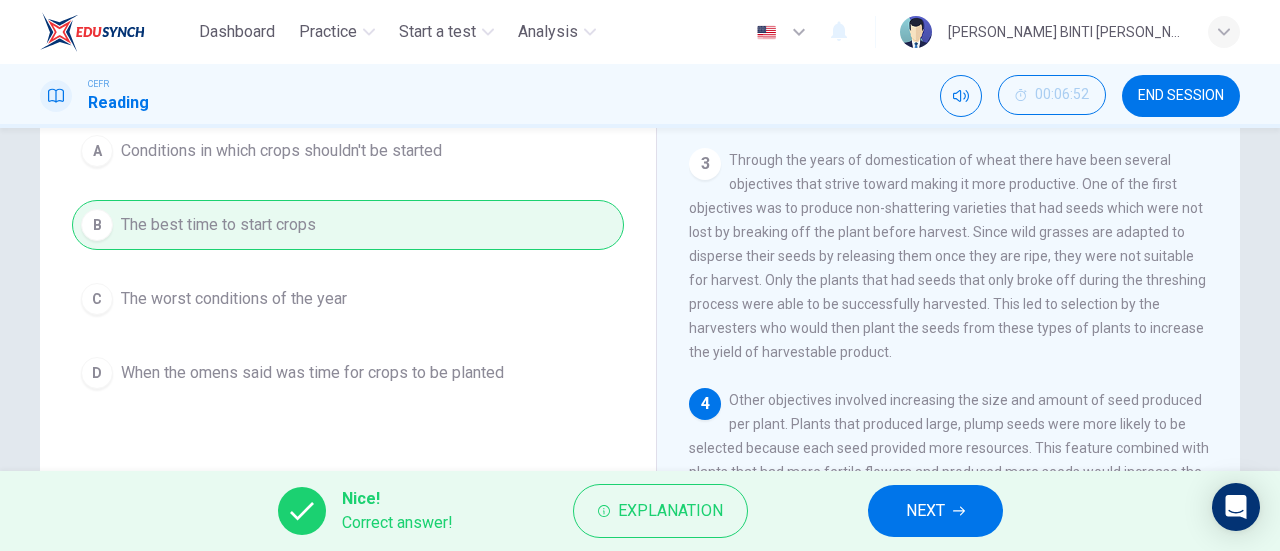 click on "NEXT" at bounding box center [935, 511] 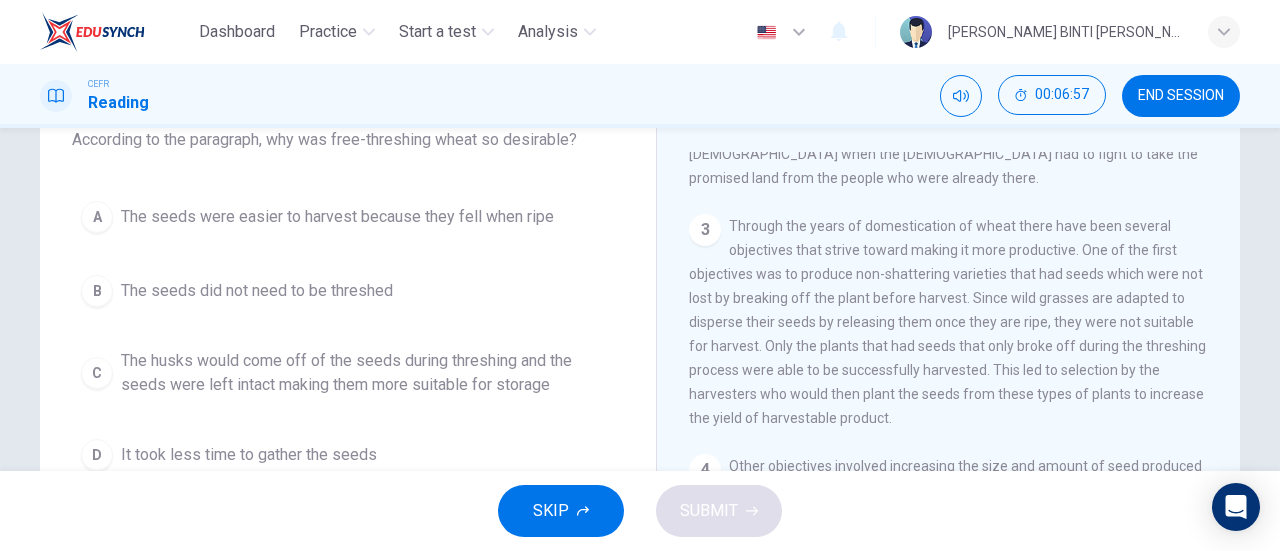 scroll, scrollTop: 142, scrollLeft: 0, axis: vertical 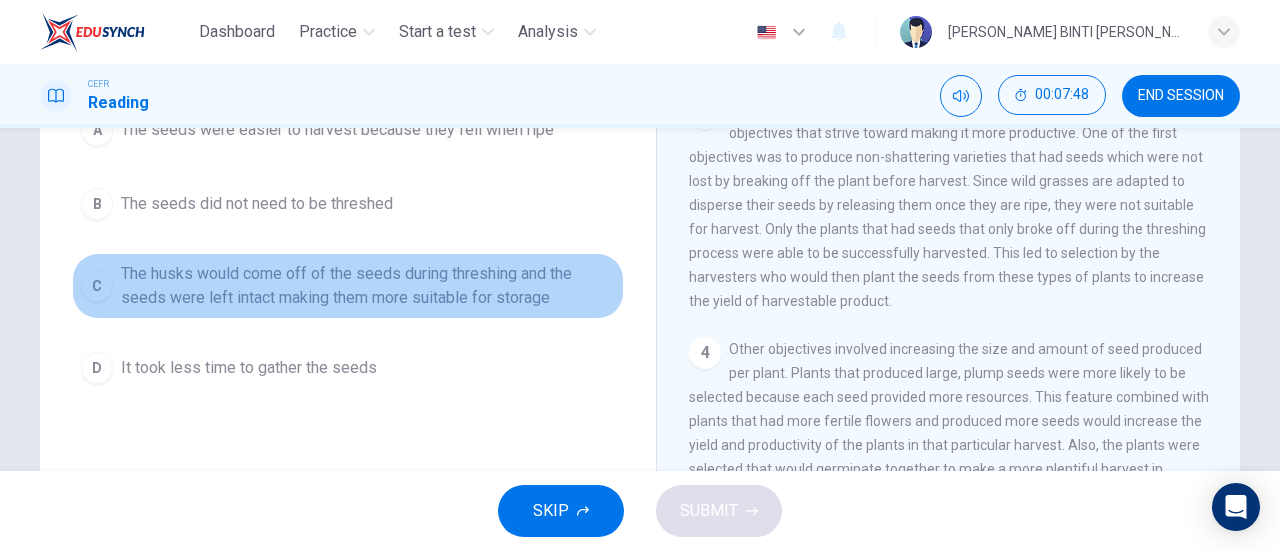 click on "C" at bounding box center (97, 286) 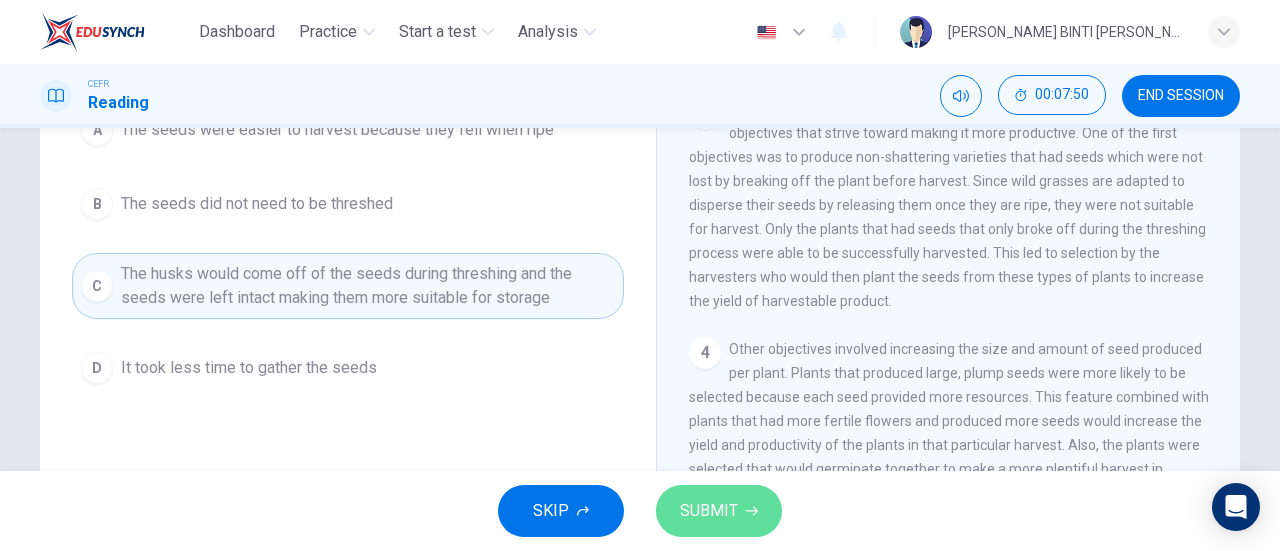 click on "SUBMIT" at bounding box center [719, 511] 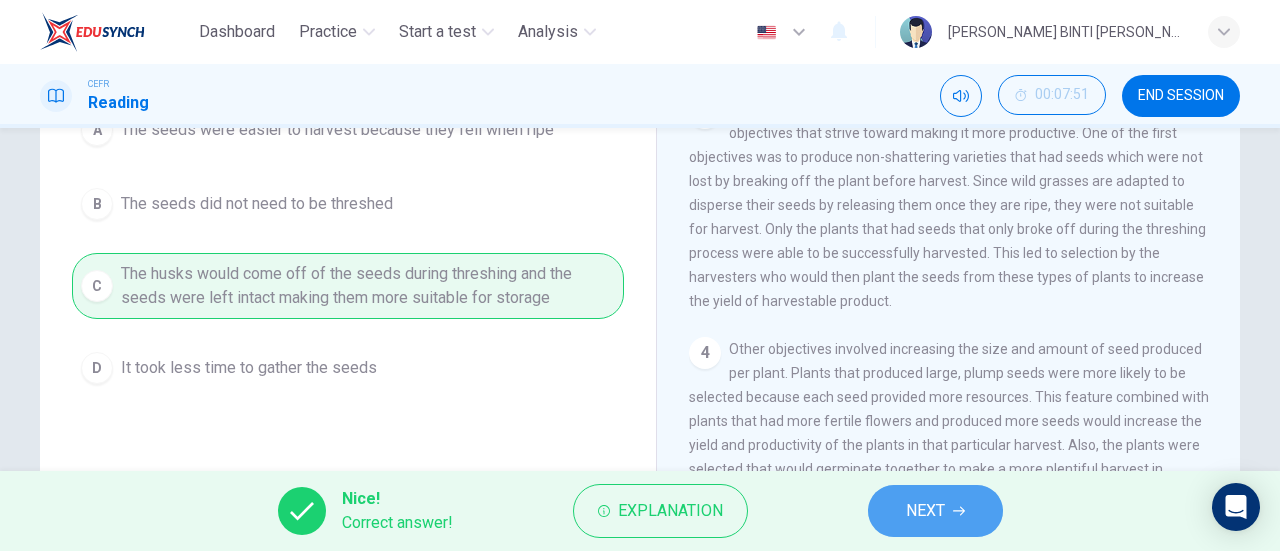 click on "NEXT" at bounding box center [925, 511] 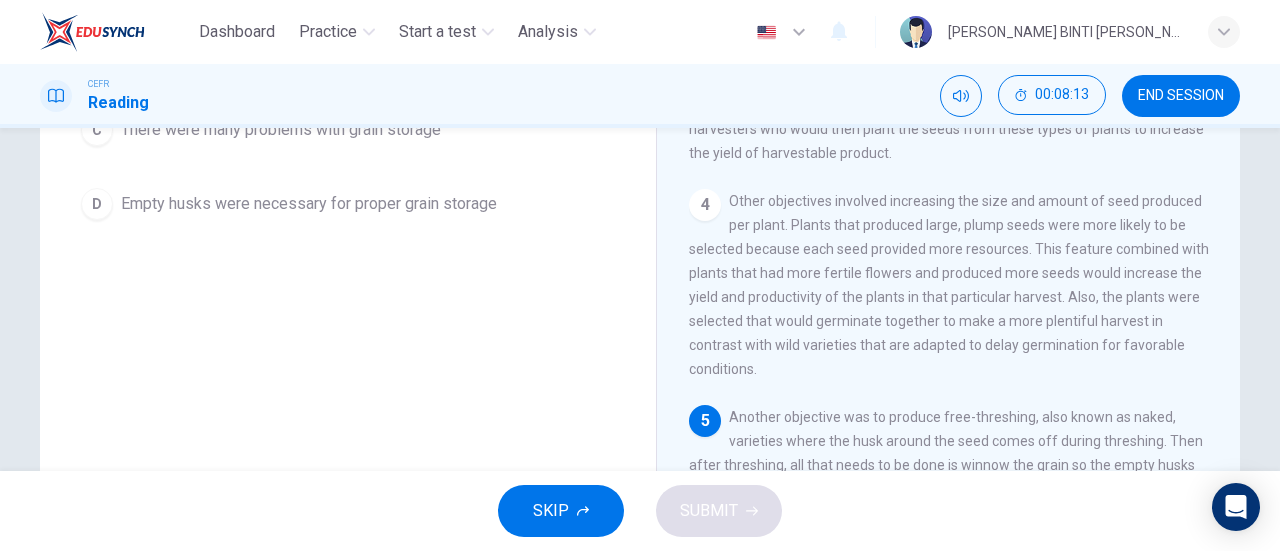 scroll, scrollTop: 370, scrollLeft: 0, axis: vertical 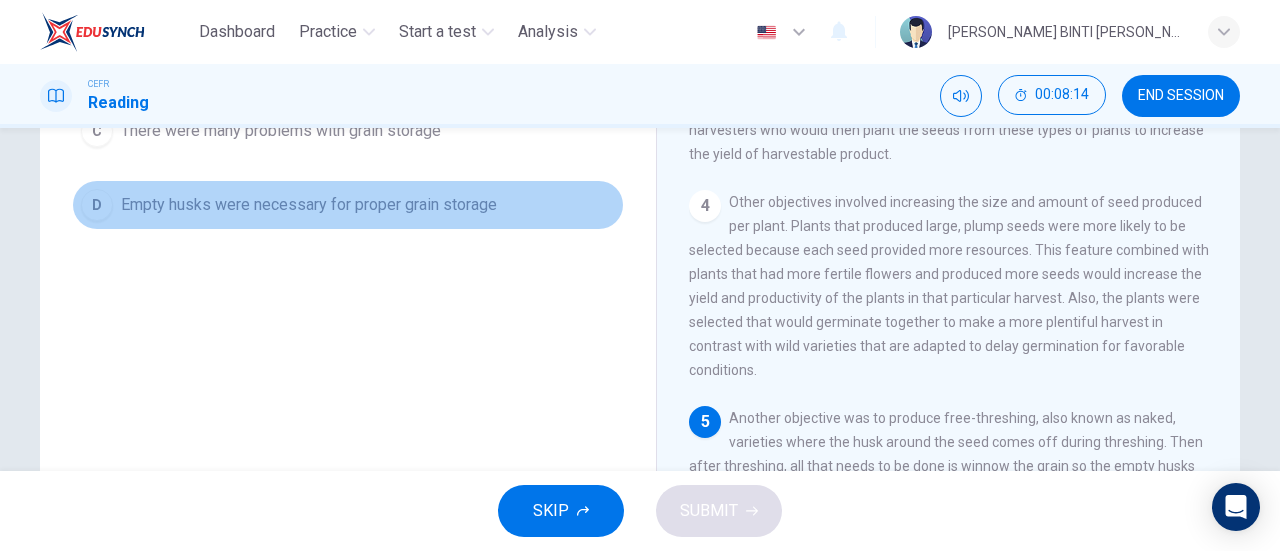 click on "D" at bounding box center (97, 205) 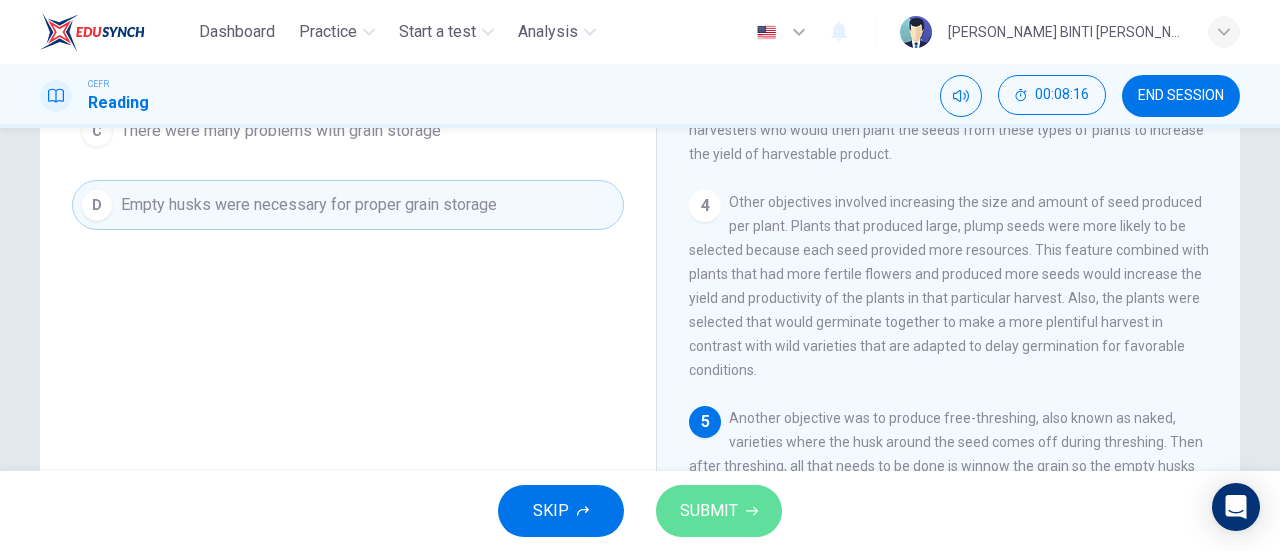 click on "SUBMIT" at bounding box center [719, 511] 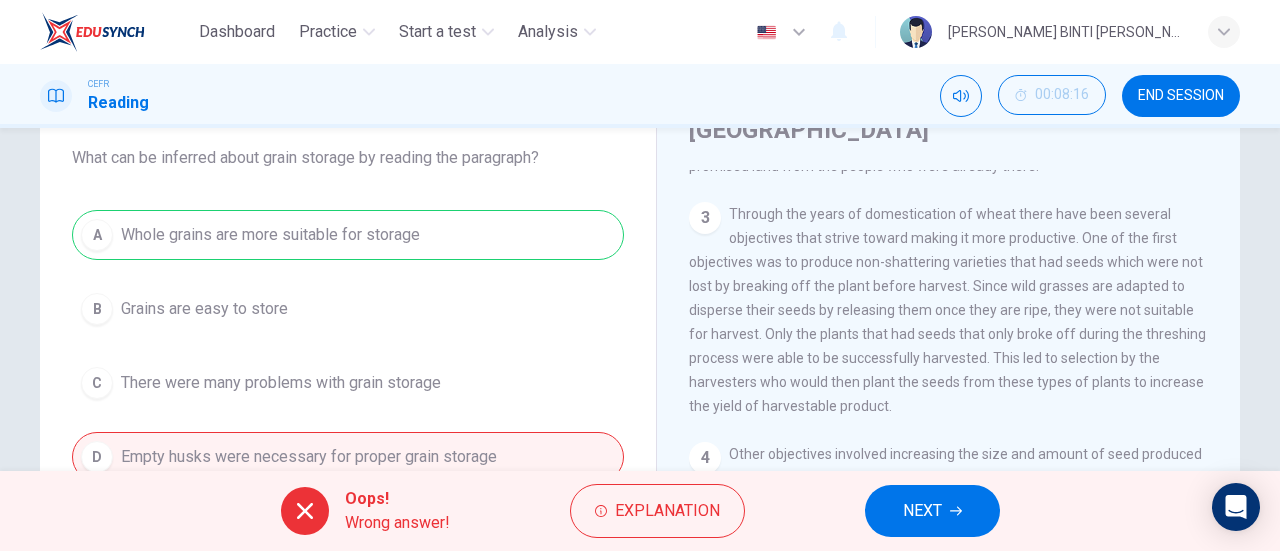 scroll, scrollTop: 247, scrollLeft: 0, axis: vertical 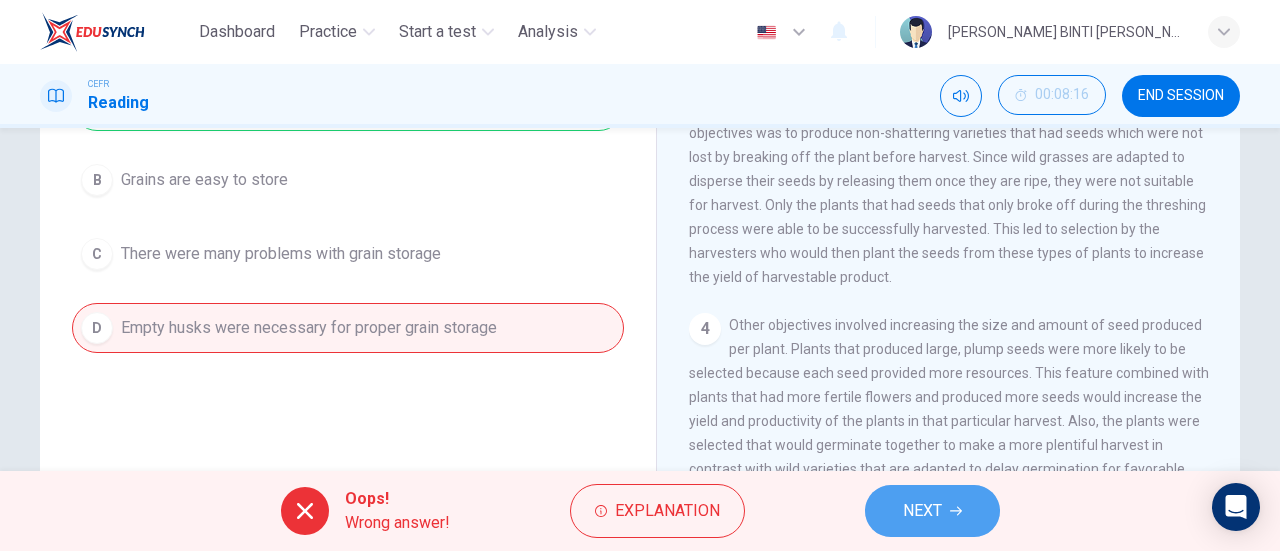 click on "NEXT" at bounding box center (922, 511) 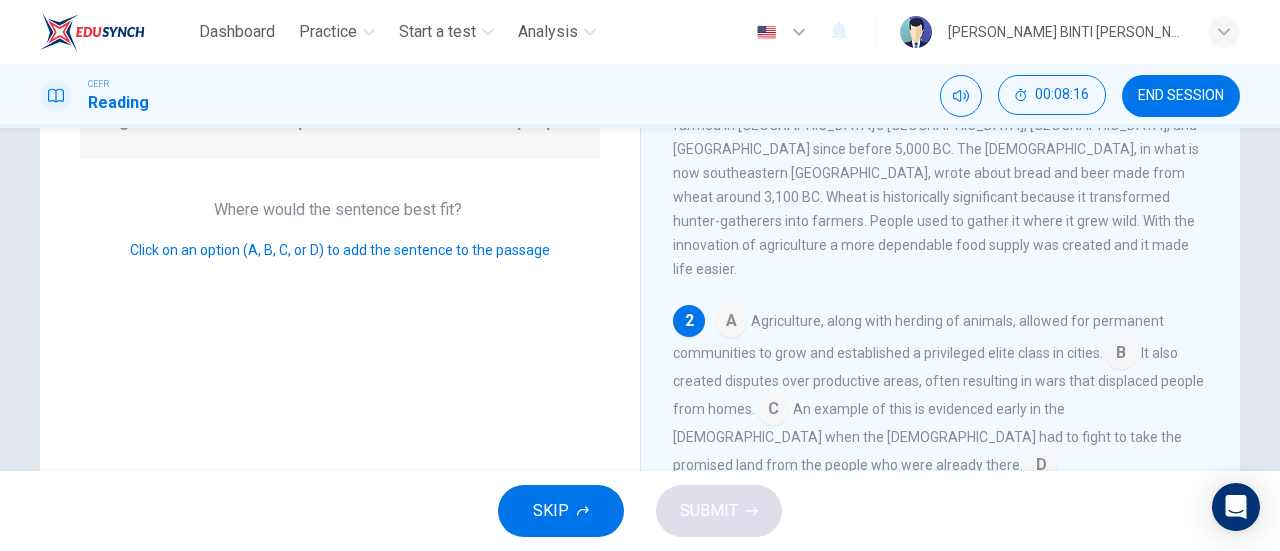 scroll, scrollTop: 22, scrollLeft: 0, axis: vertical 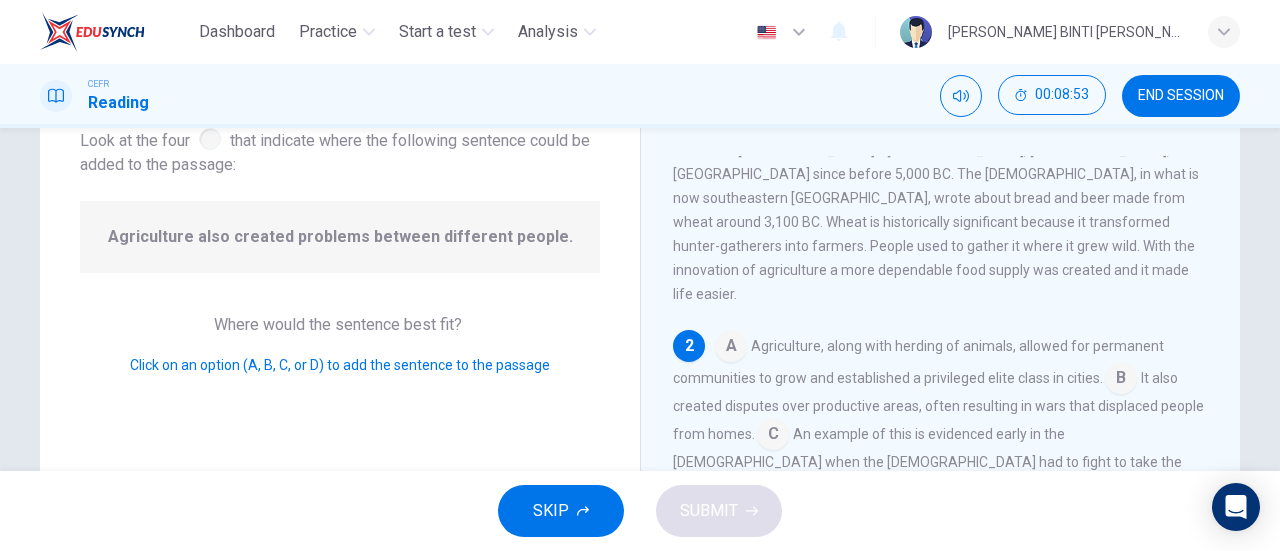 click at bounding box center [731, 348] 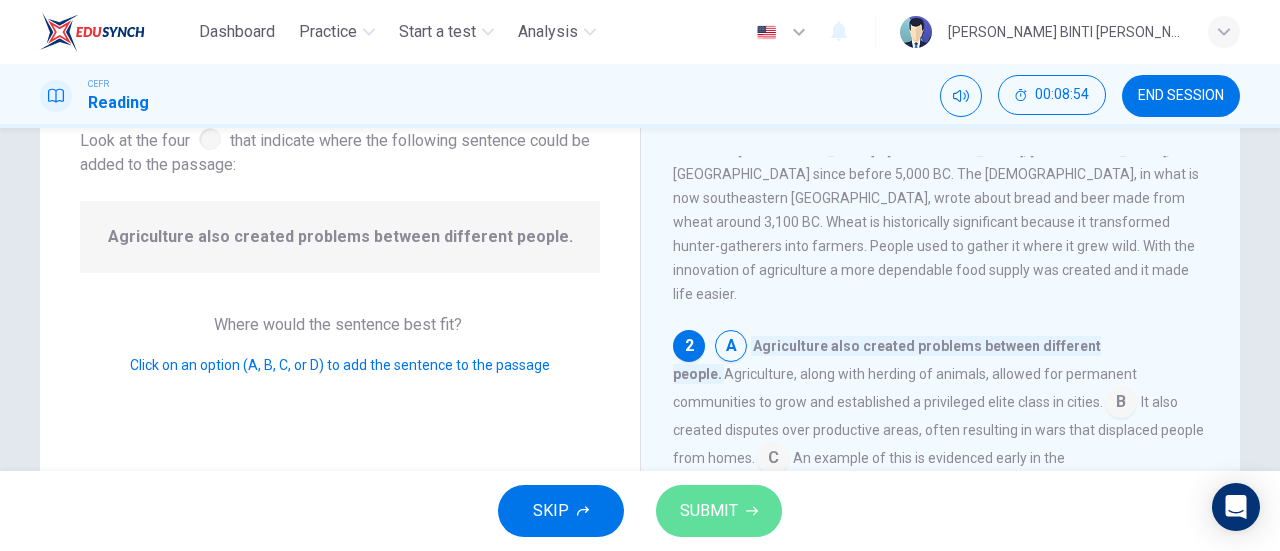 click on "SUBMIT" at bounding box center [709, 511] 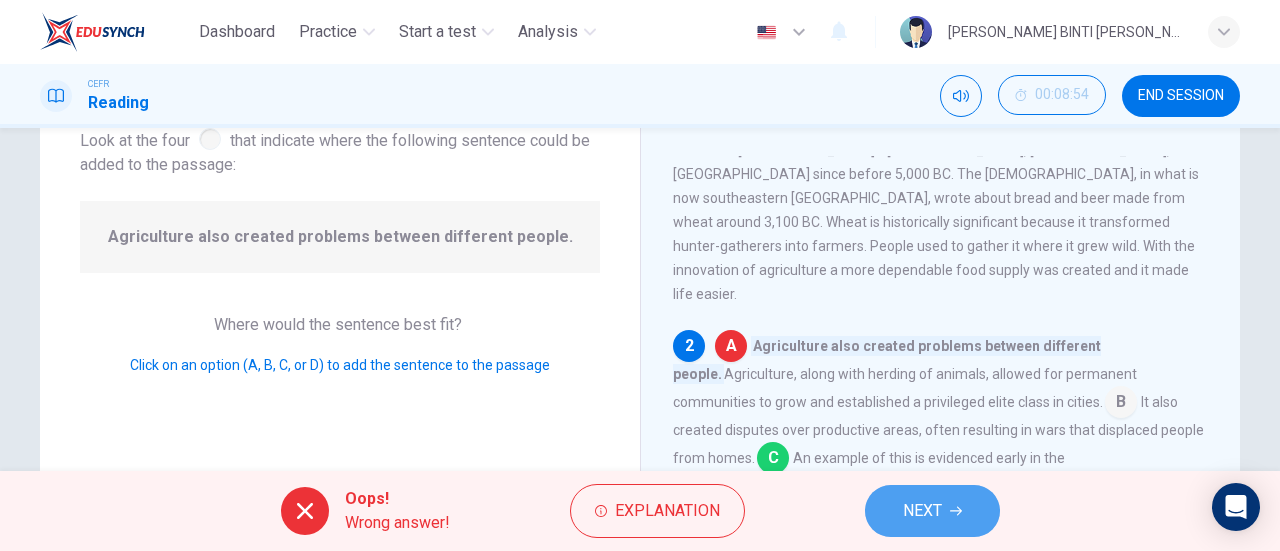 click on "NEXT" at bounding box center [922, 511] 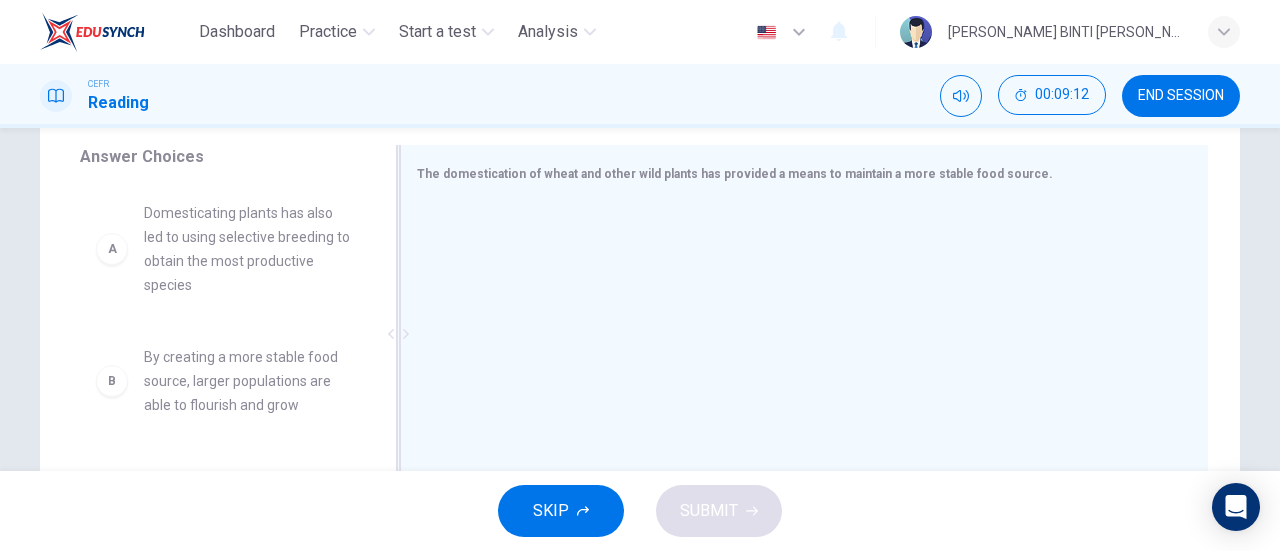 scroll, scrollTop: 344, scrollLeft: 0, axis: vertical 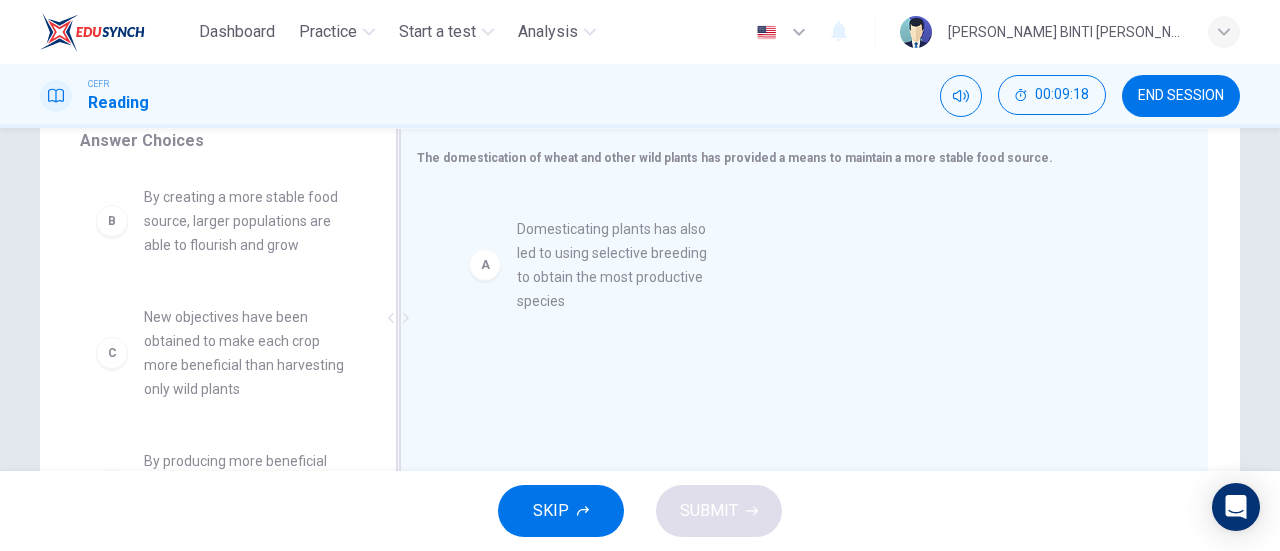 drag, startPoint x: 219, startPoint y: 231, endPoint x: 607, endPoint y: 265, distance: 389.48685 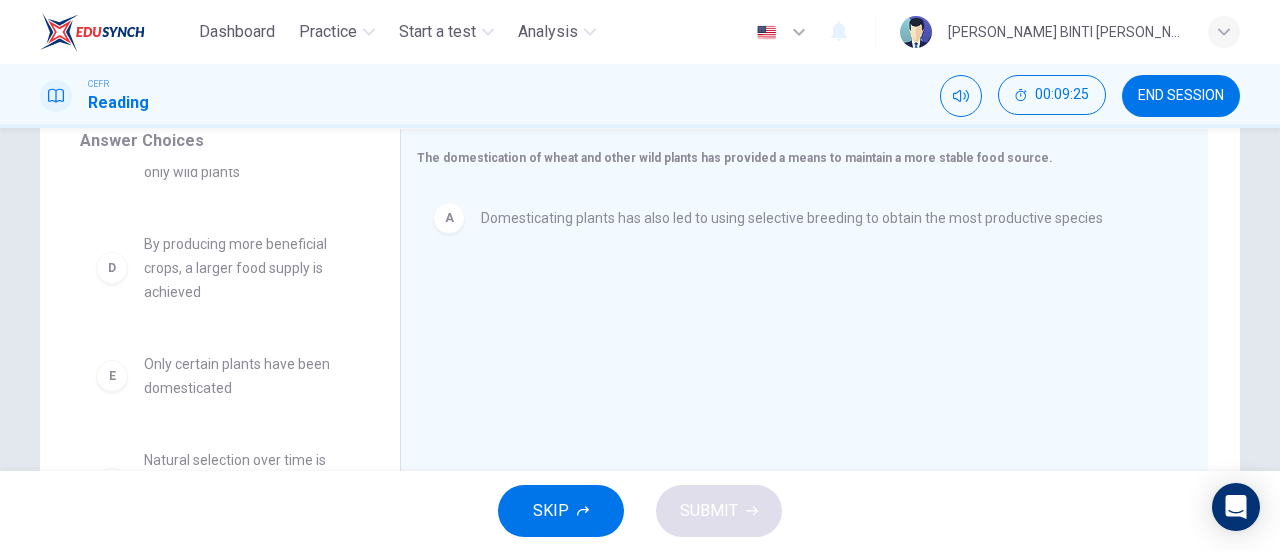 scroll, scrollTop: 252, scrollLeft: 0, axis: vertical 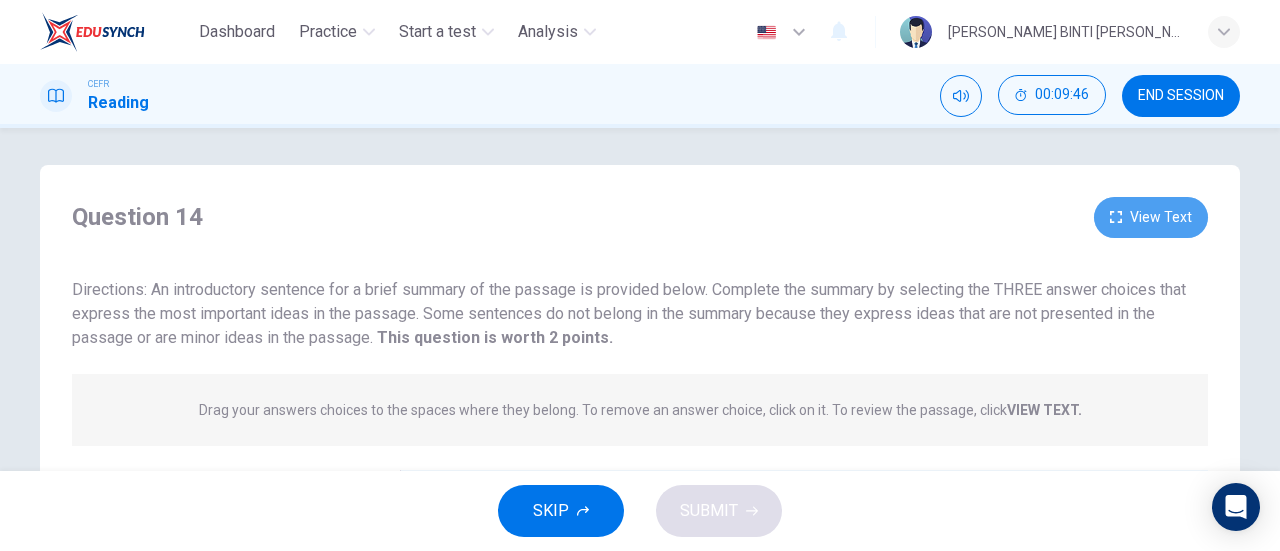 click on "View Text" at bounding box center [1151, 217] 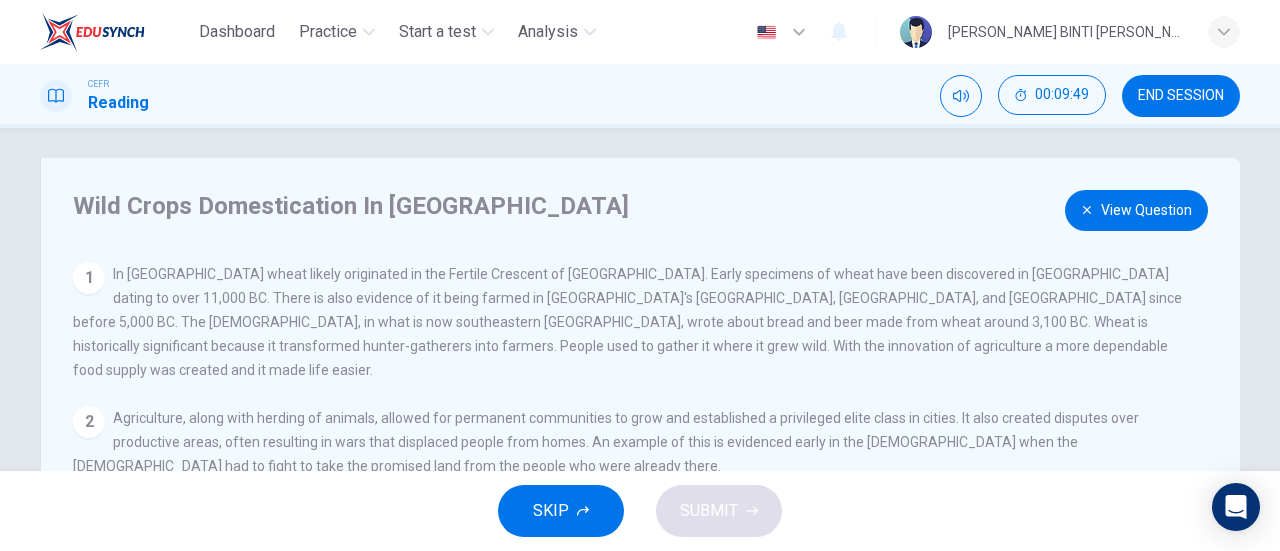 scroll, scrollTop: 0, scrollLeft: 0, axis: both 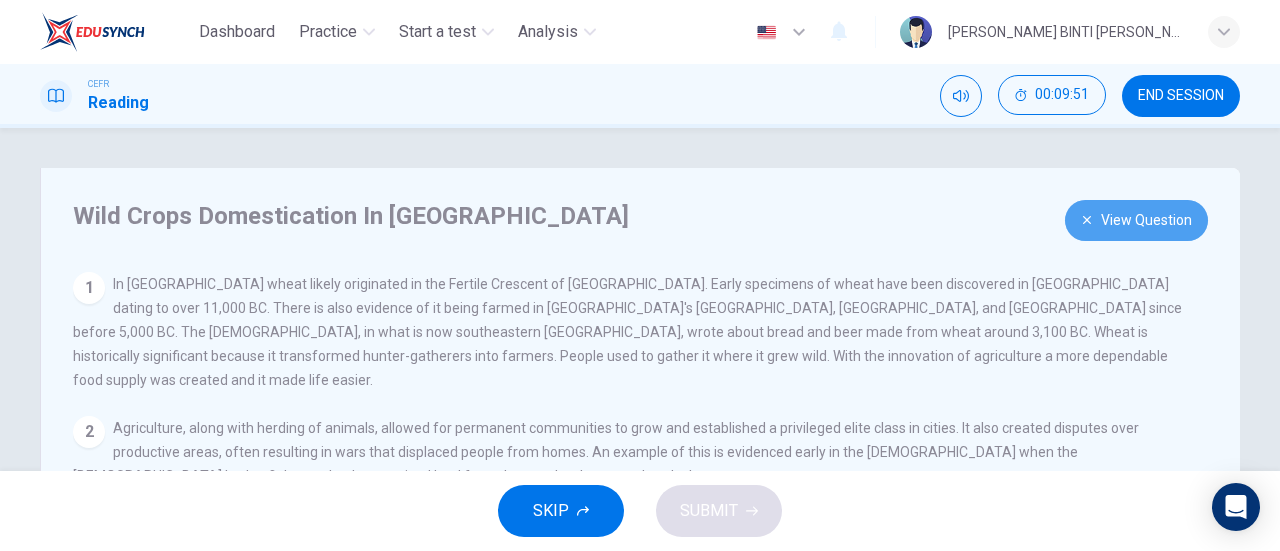 click on "View Question" at bounding box center [1136, 220] 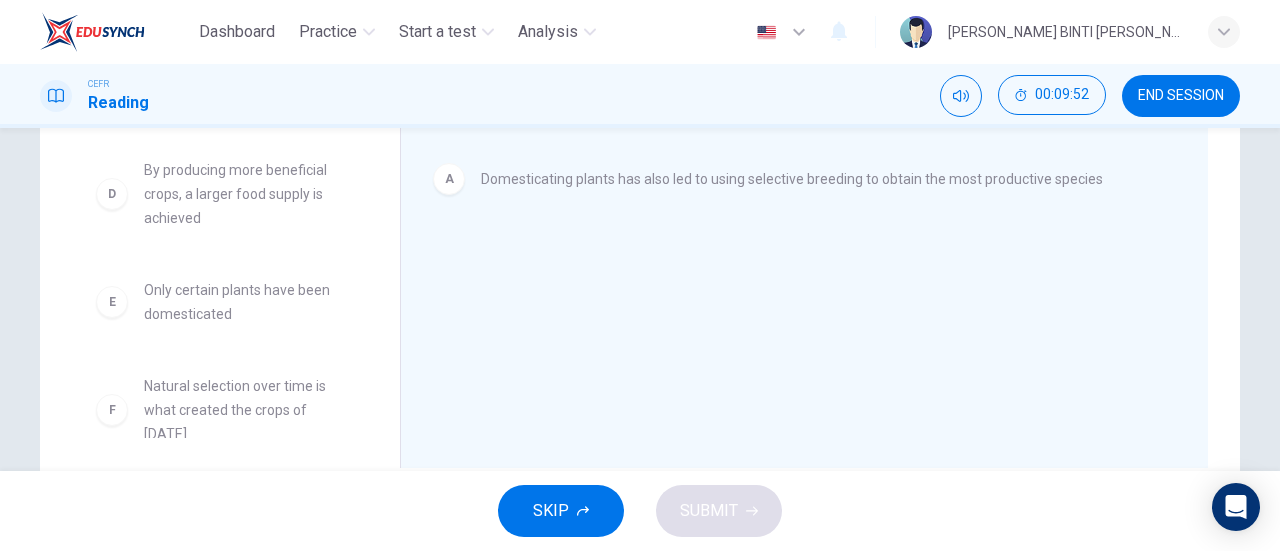 scroll, scrollTop: 432, scrollLeft: 0, axis: vertical 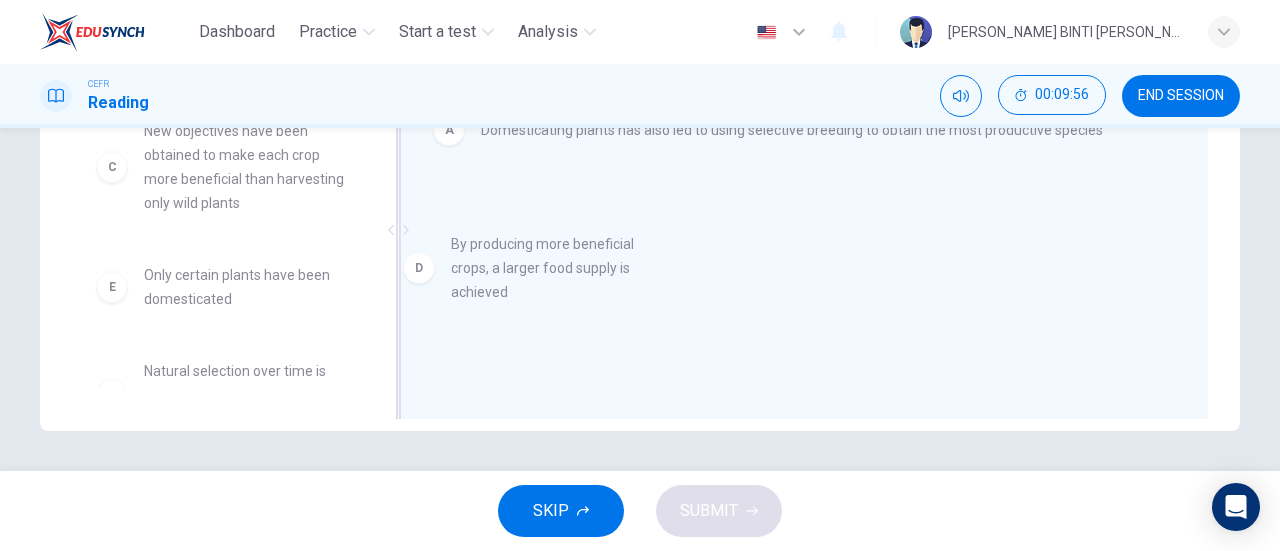 drag, startPoint x: 210, startPoint y: 289, endPoint x: 584, endPoint y: 239, distance: 377.32745 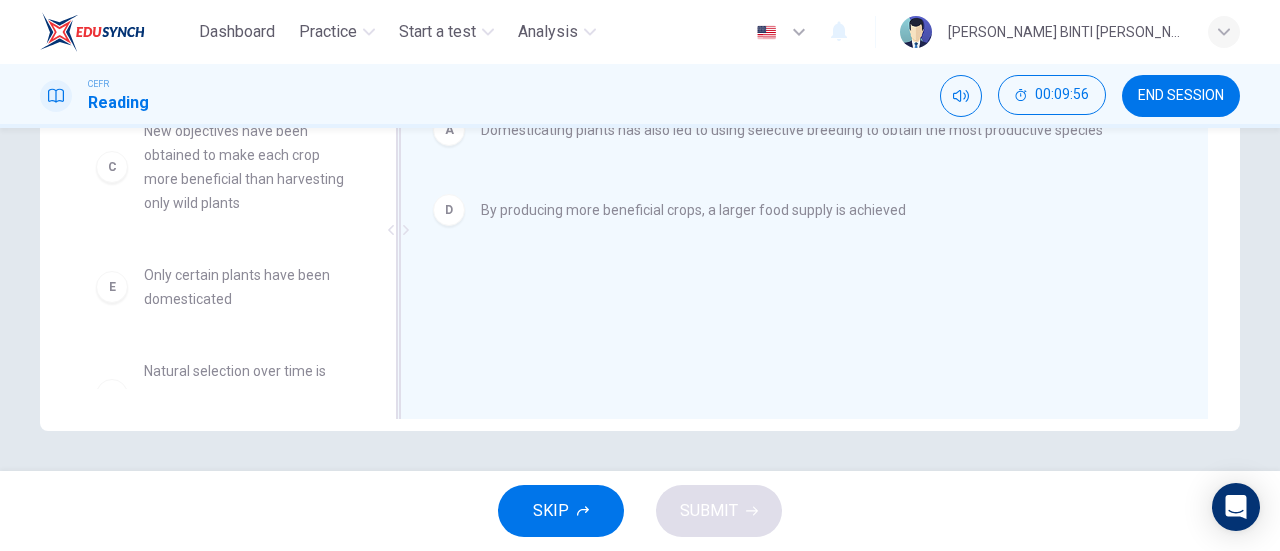 scroll, scrollTop: 354, scrollLeft: 0, axis: vertical 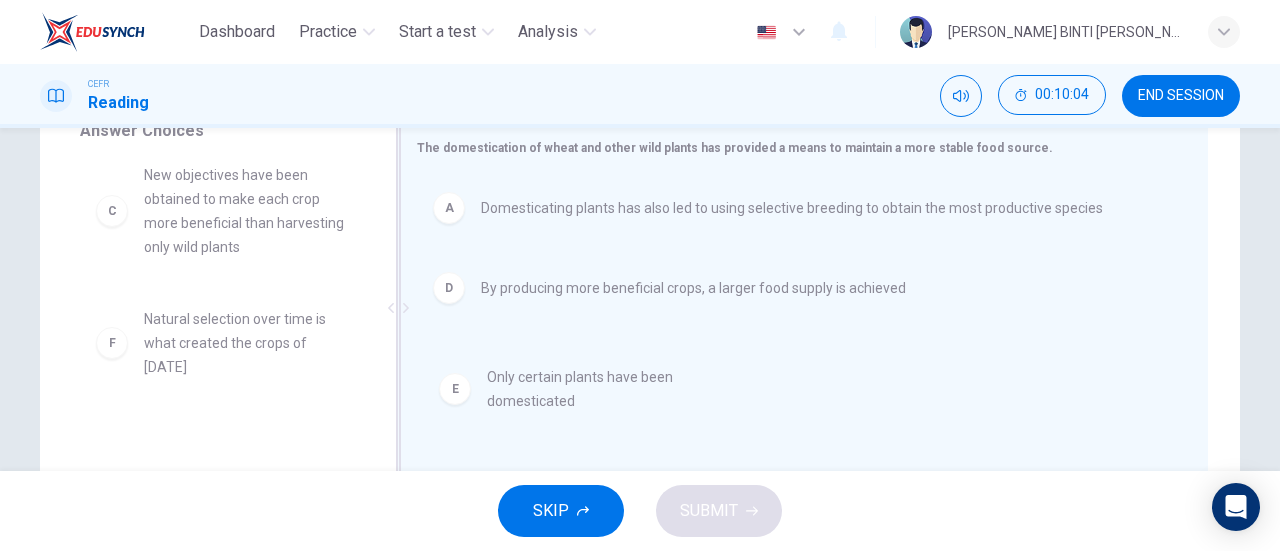 drag, startPoint x: 216, startPoint y: 339, endPoint x: 576, endPoint y: 403, distance: 365.64462 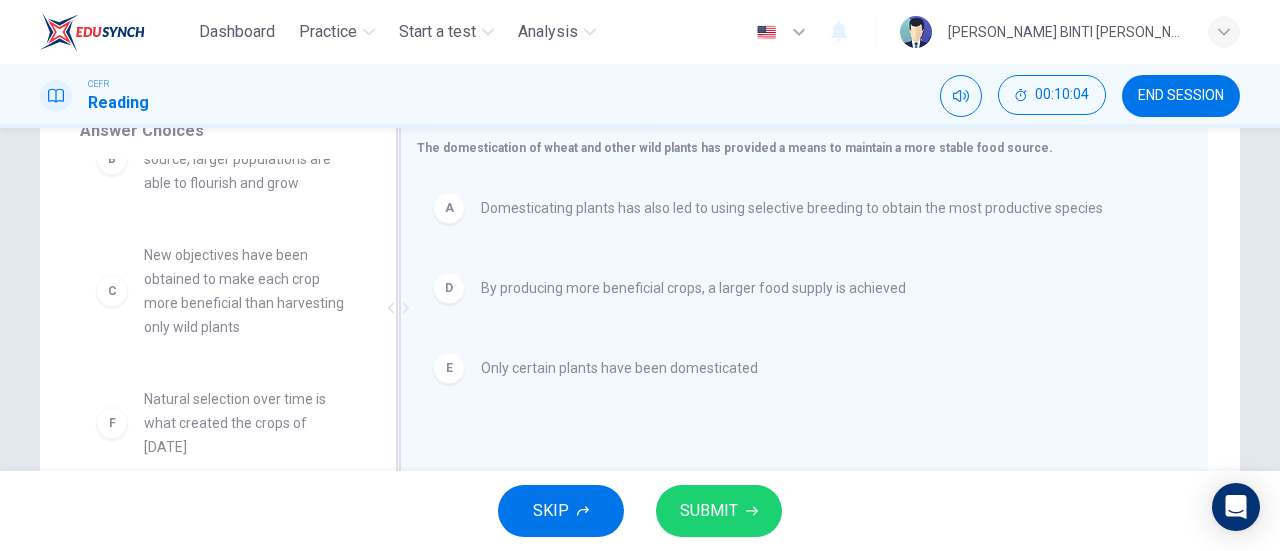 scroll, scrollTop: 36, scrollLeft: 0, axis: vertical 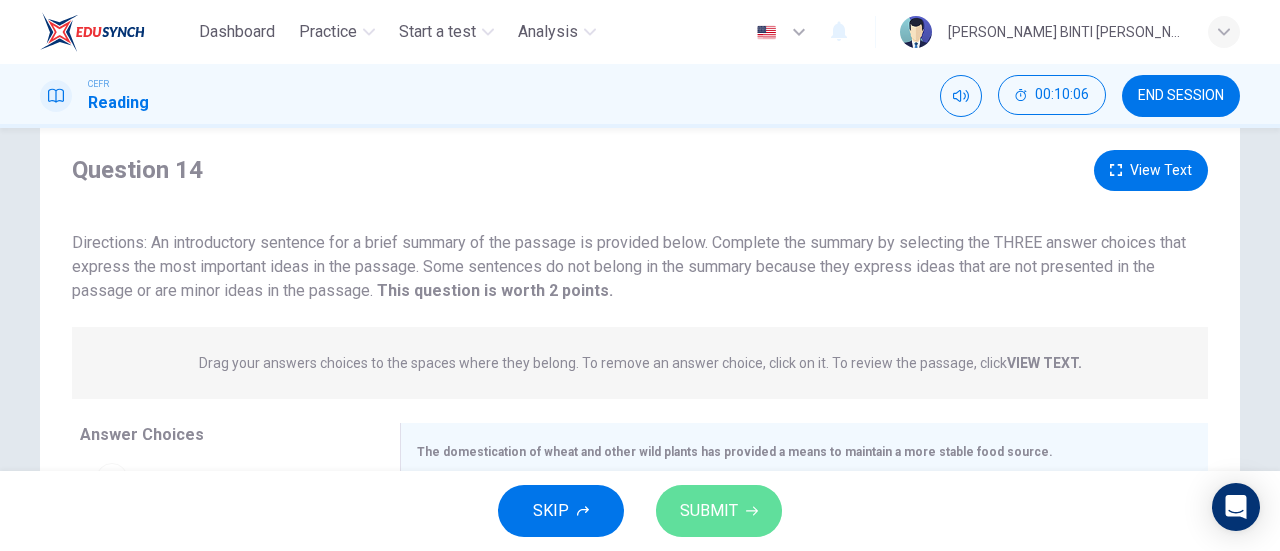 click on "SUBMIT" at bounding box center (709, 511) 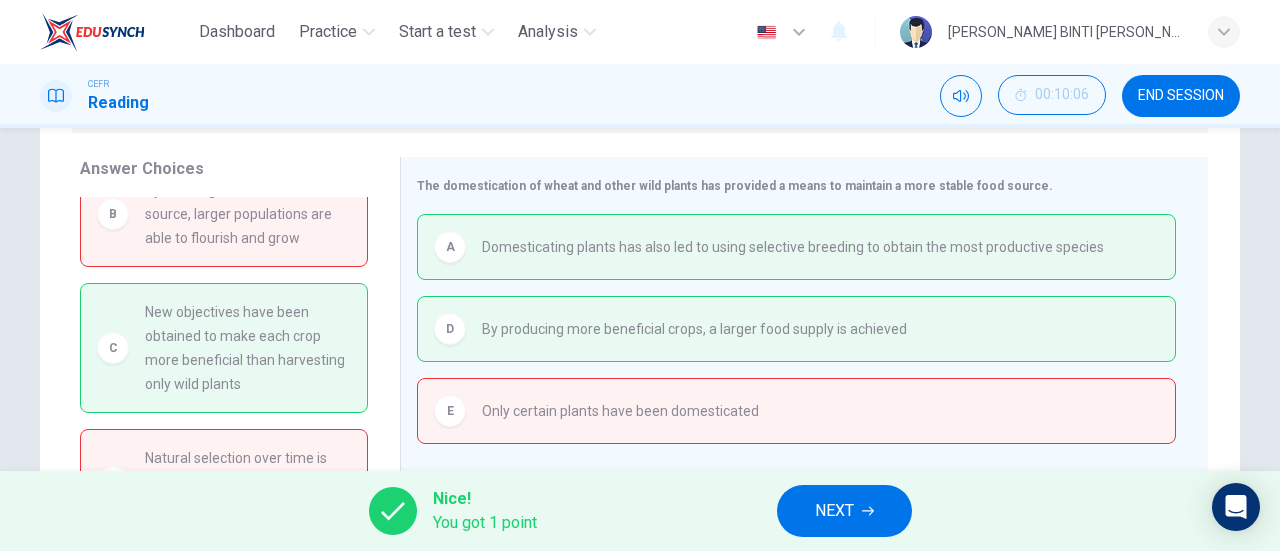 scroll, scrollTop: 329, scrollLeft: 0, axis: vertical 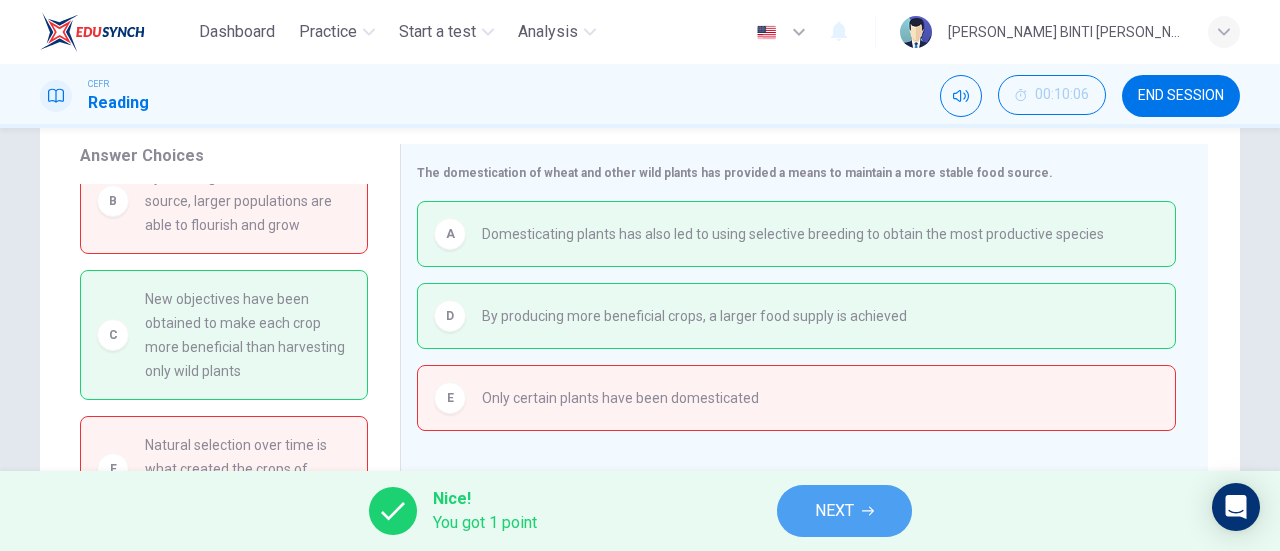 click on "NEXT" at bounding box center (844, 511) 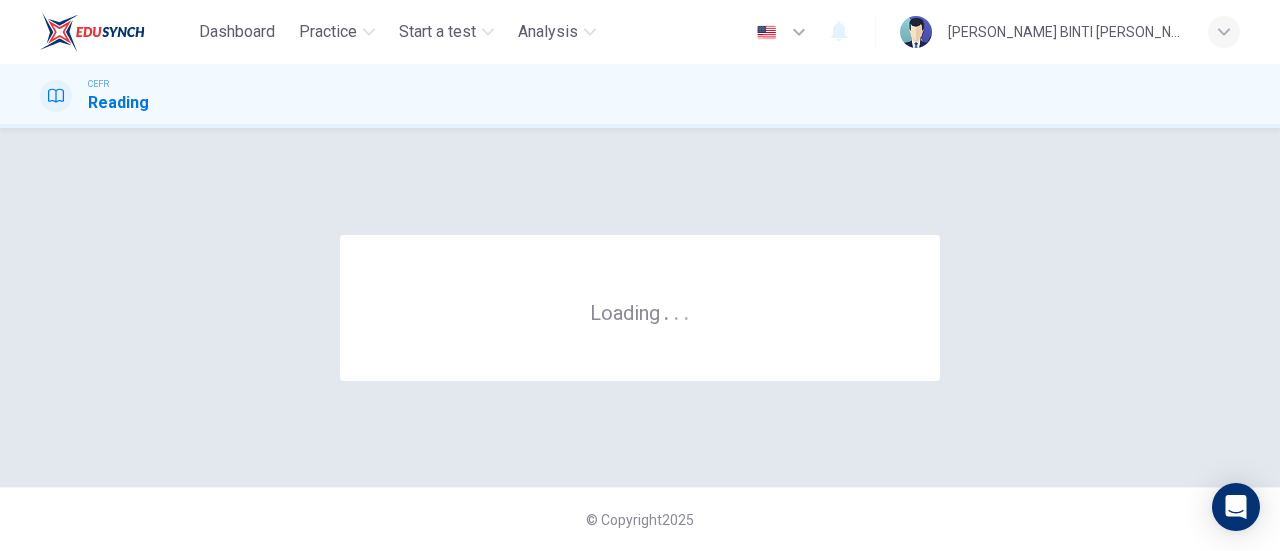 scroll, scrollTop: 0, scrollLeft: 0, axis: both 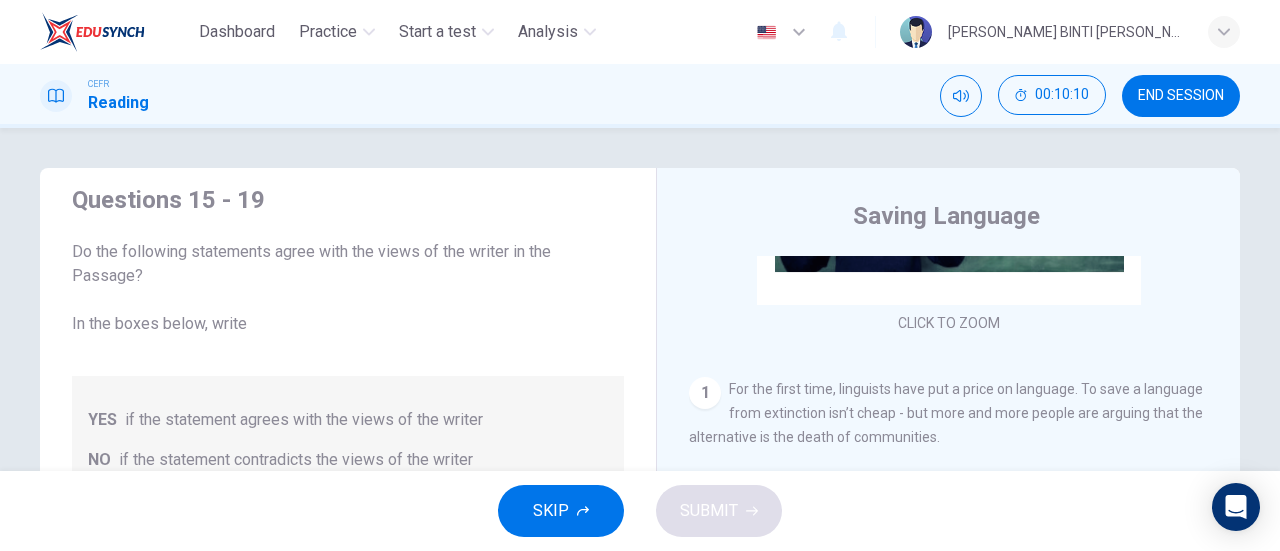 click on "END SESSION" at bounding box center (1181, 96) 